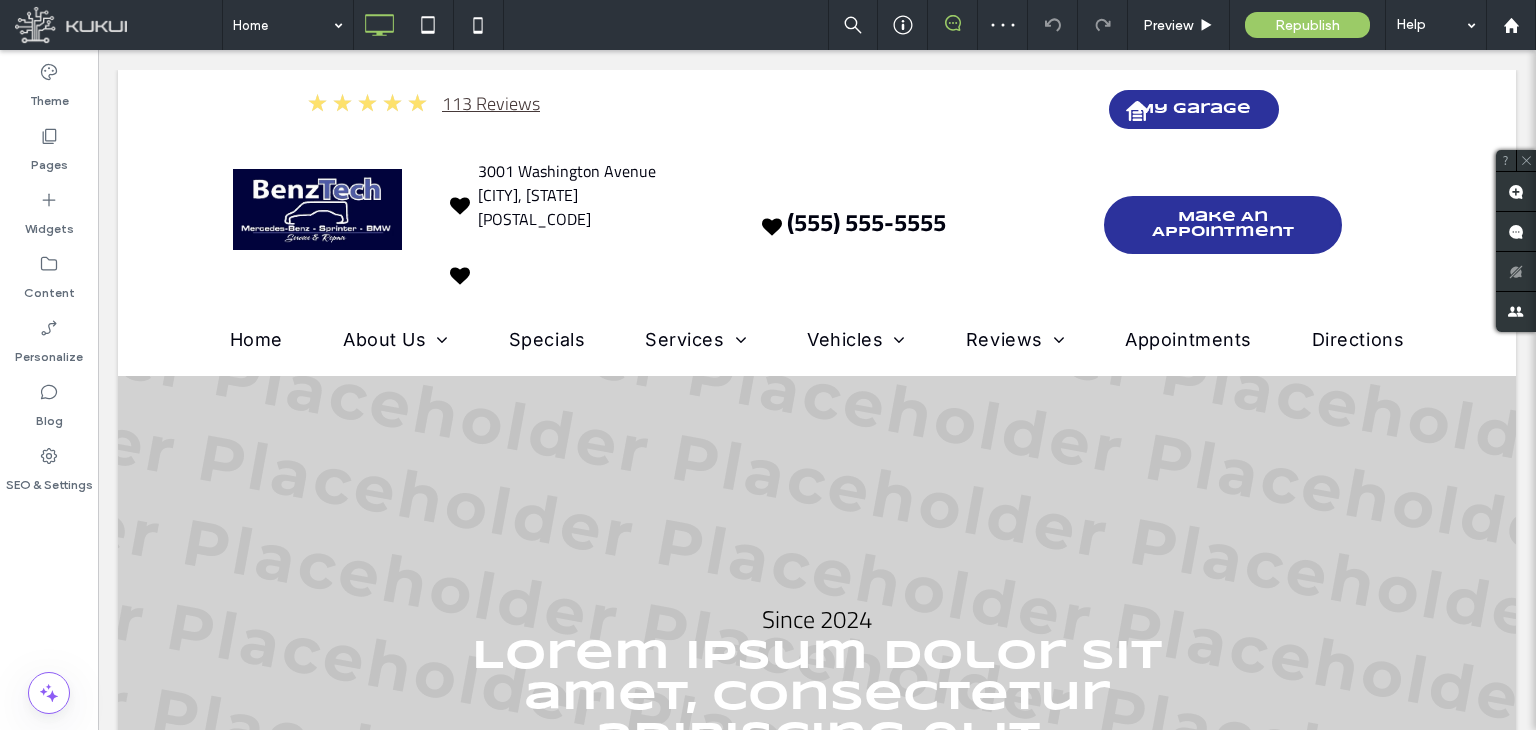 scroll, scrollTop: 0, scrollLeft: 0, axis: both 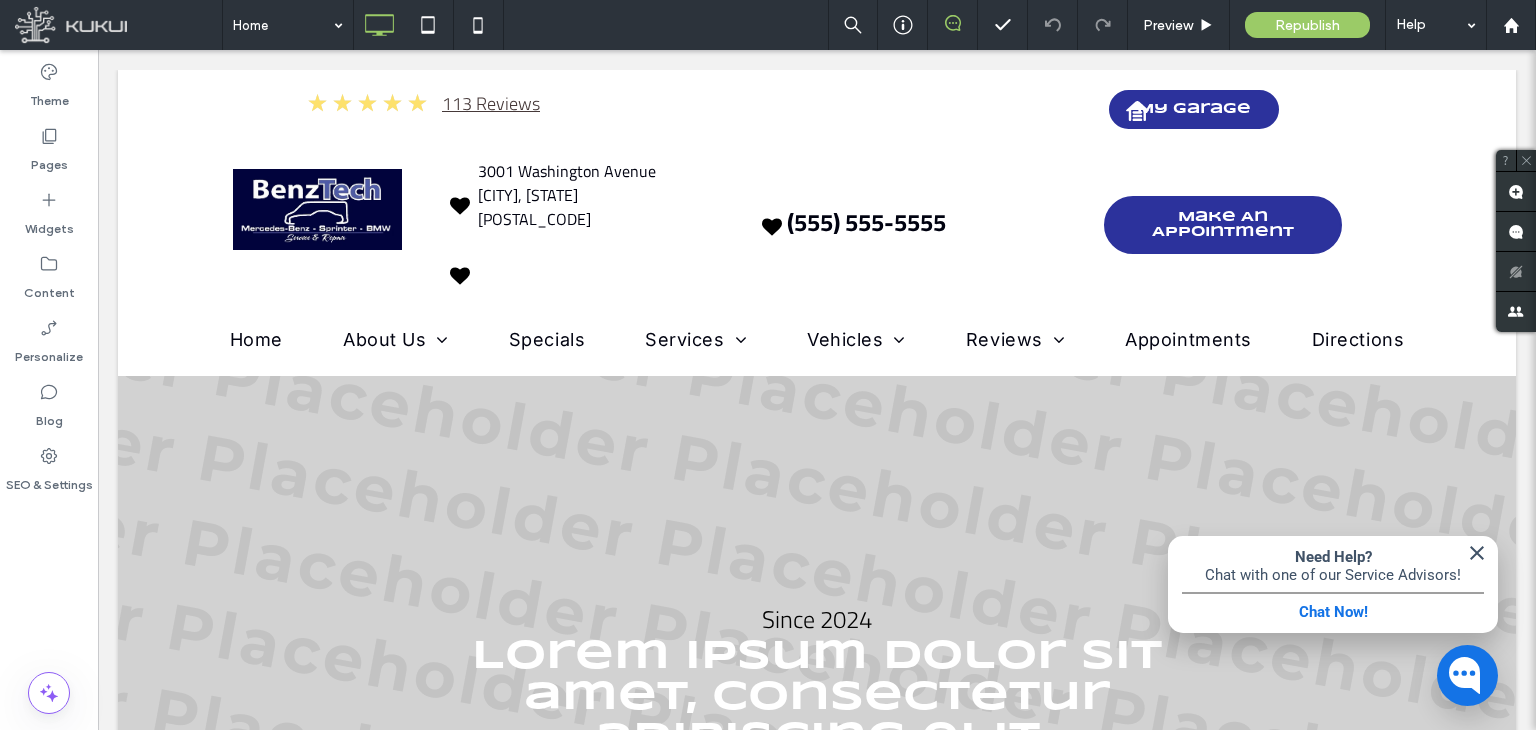 click at bounding box center [1477, 553] 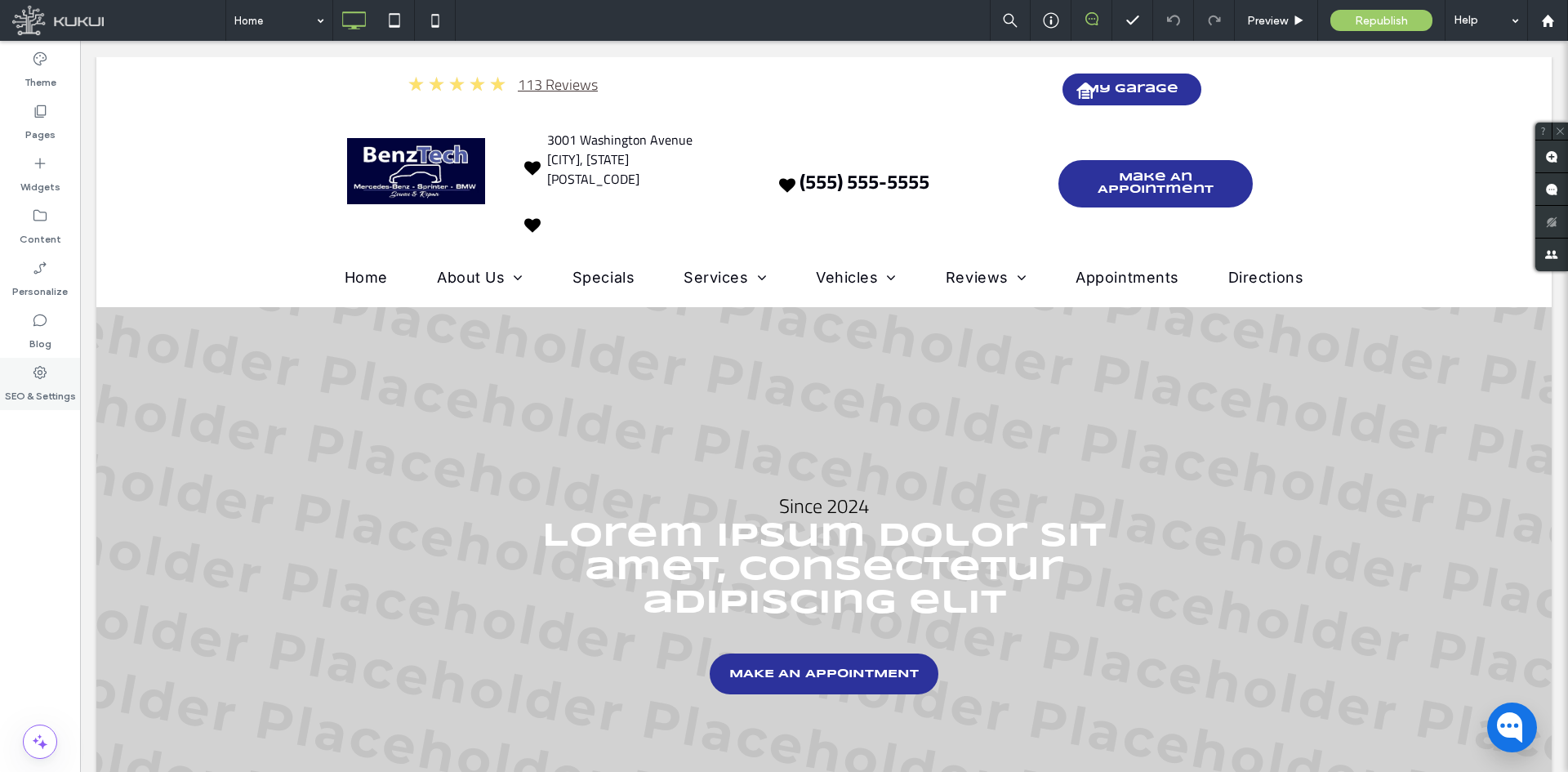 click on "SEO & Settings" at bounding box center [40, 392] 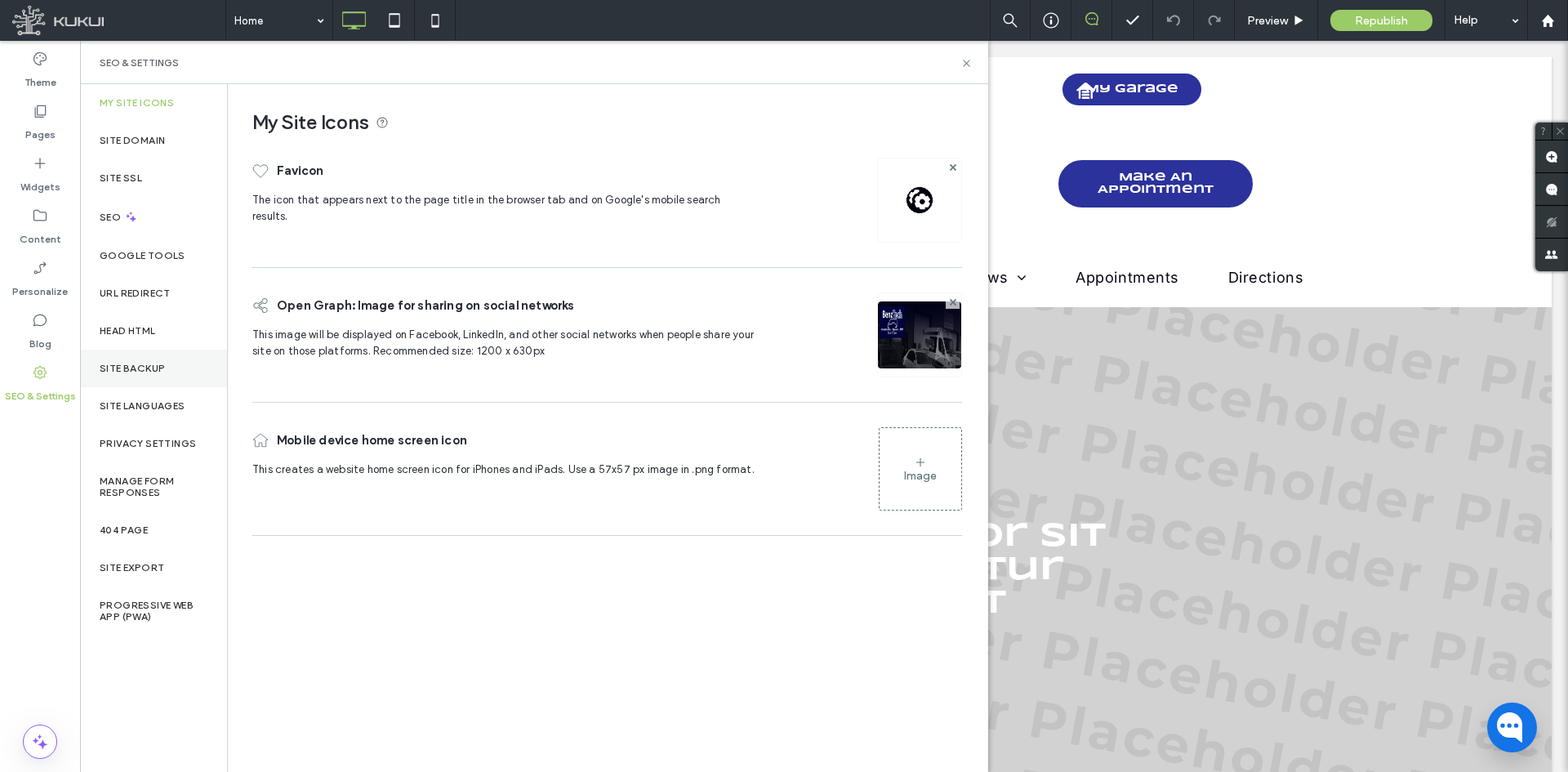 click on "Site Backup" at bounding box center (154, 368) 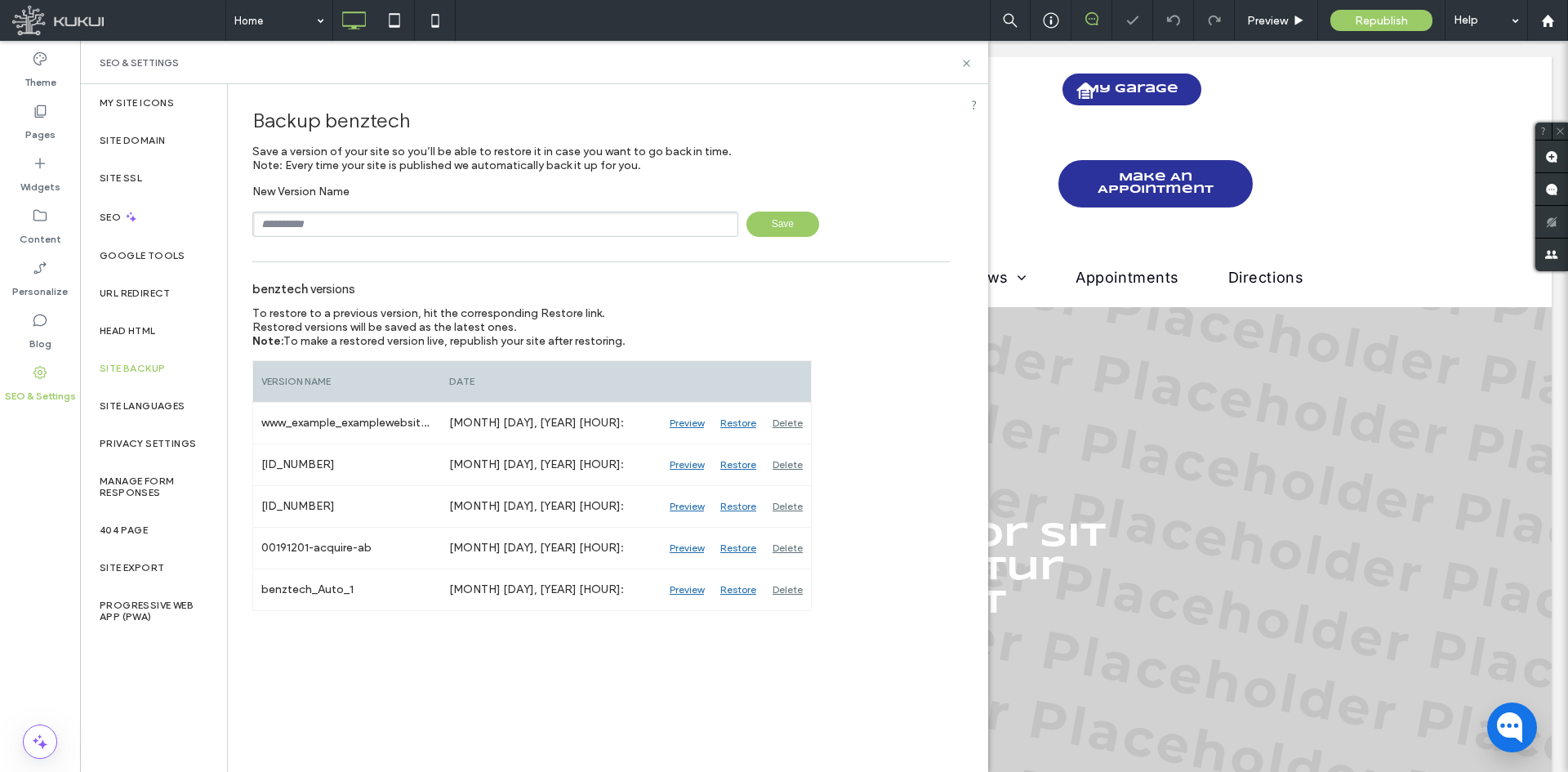 click at bounding box center (495, 224) 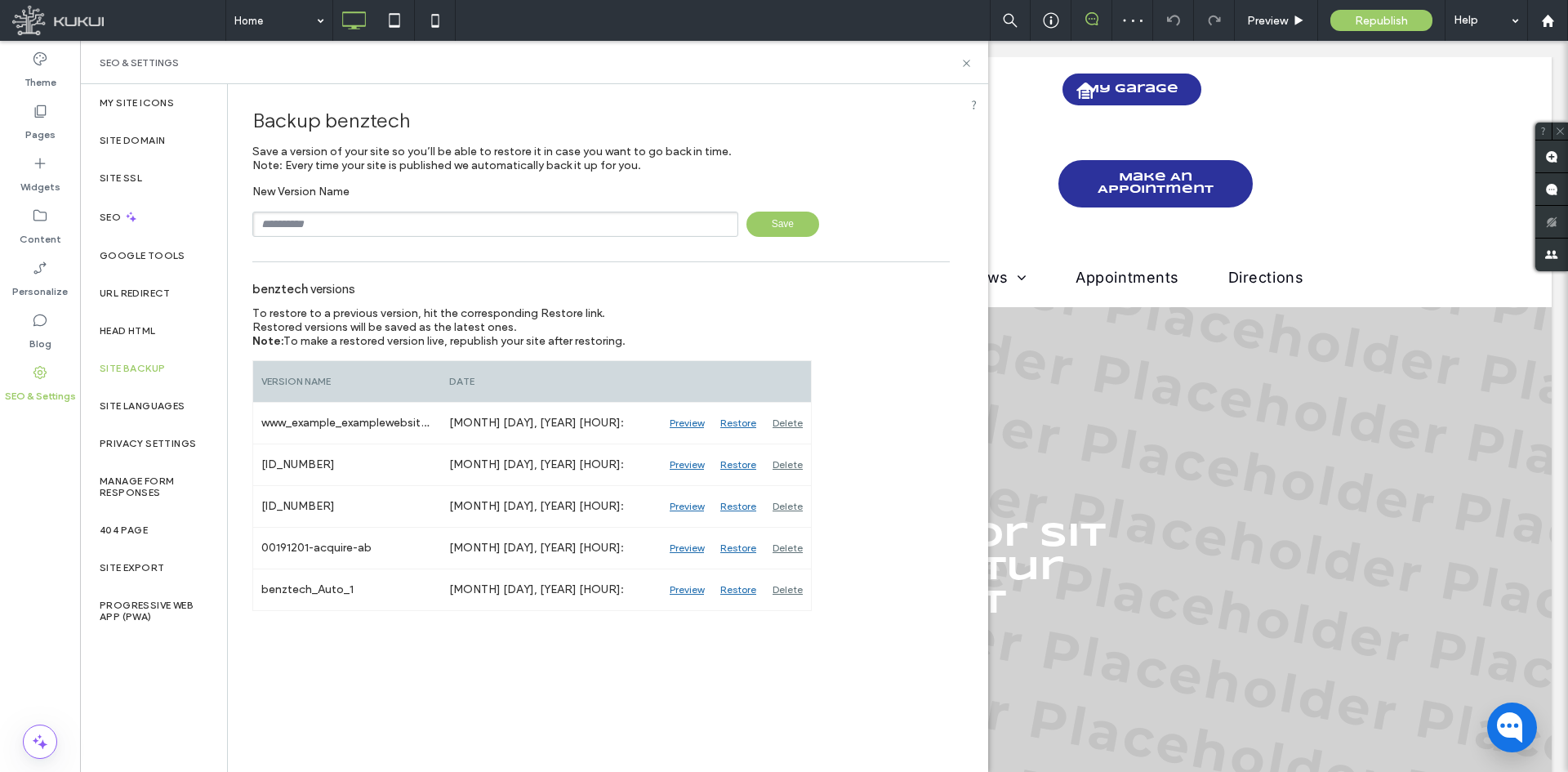 type on "**********" 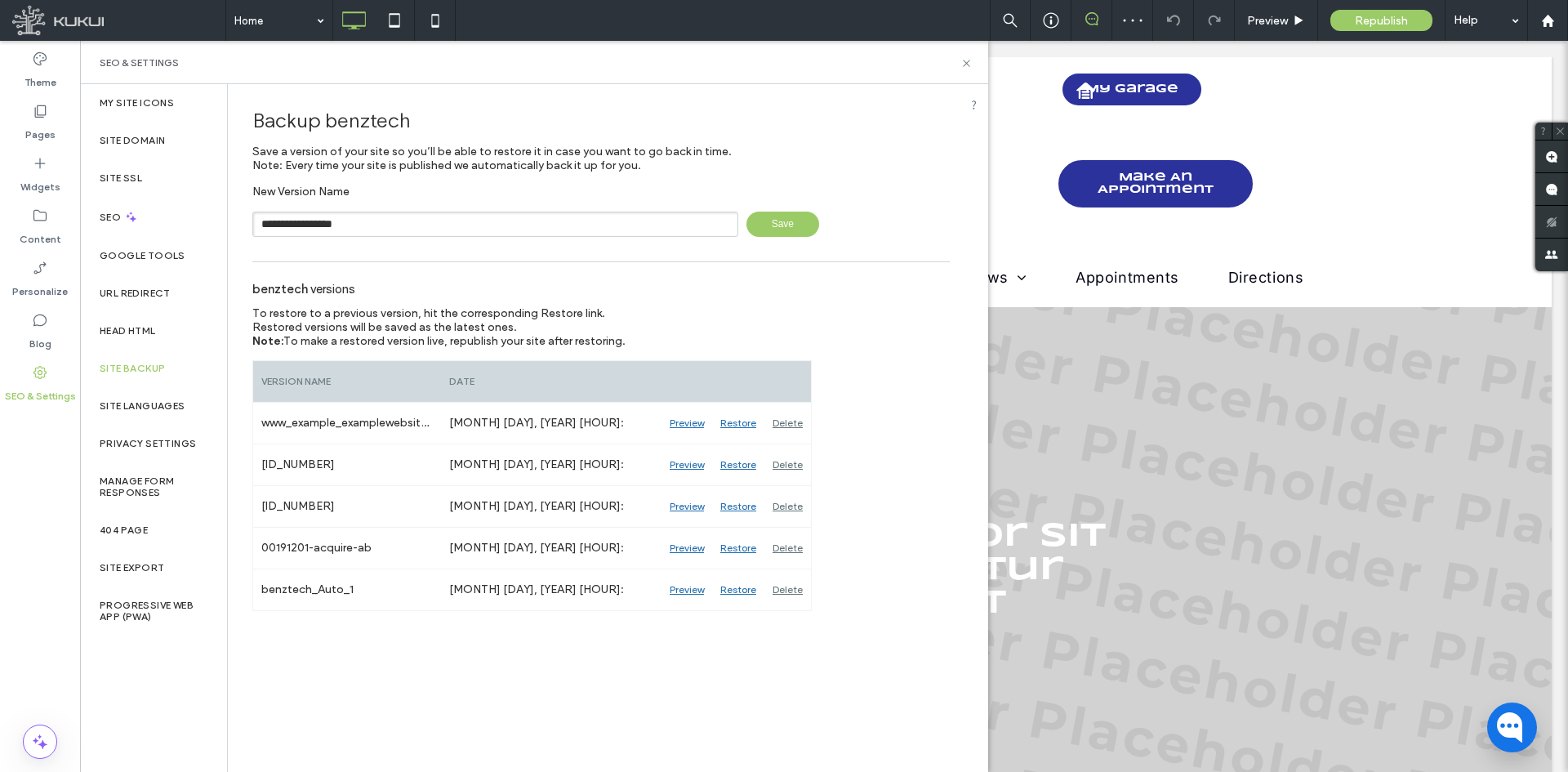 click on "Save" at bounding box center [782, 224] 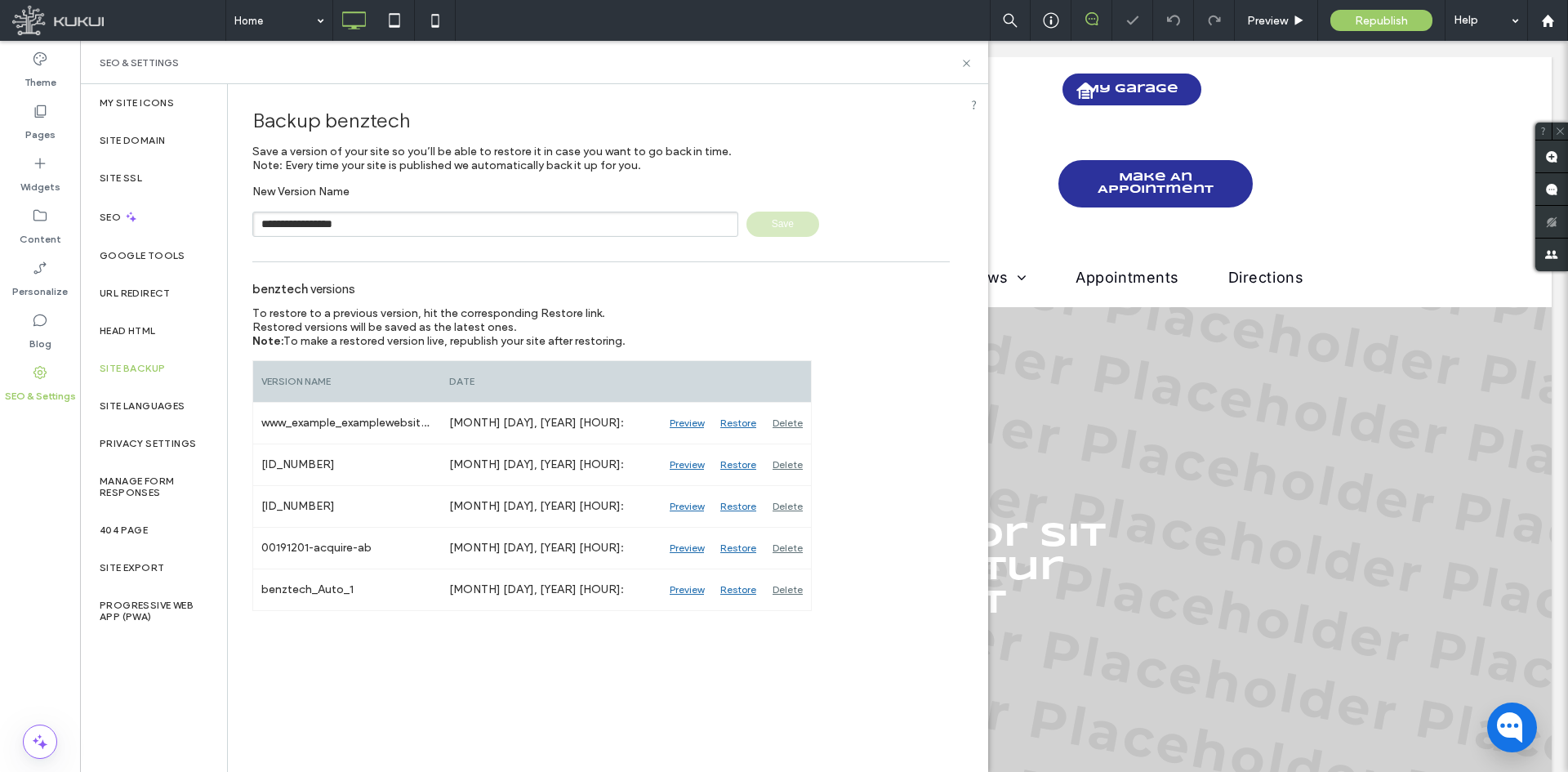 type 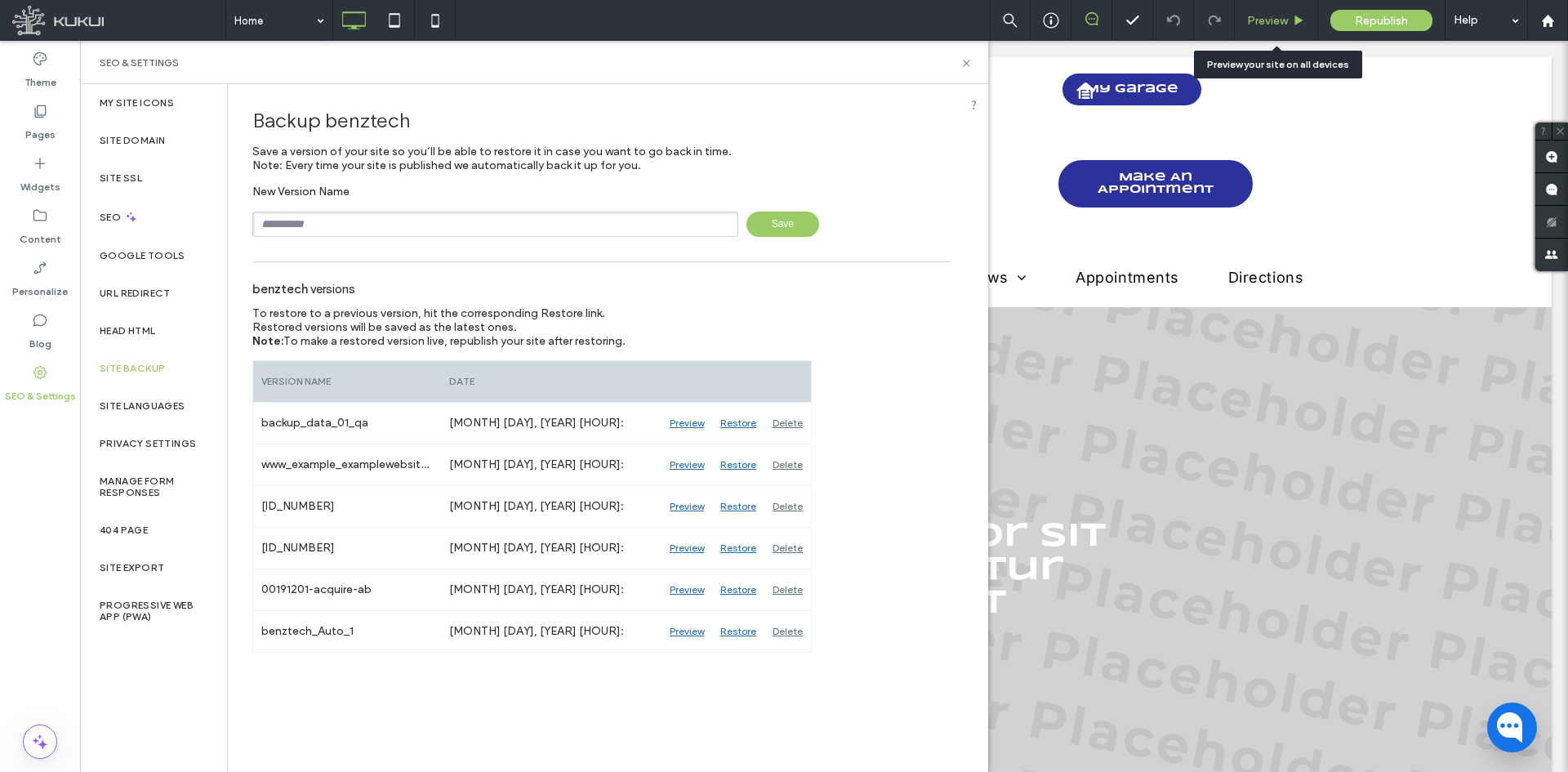 click on "Preview" at bounding box center [1267, 20] 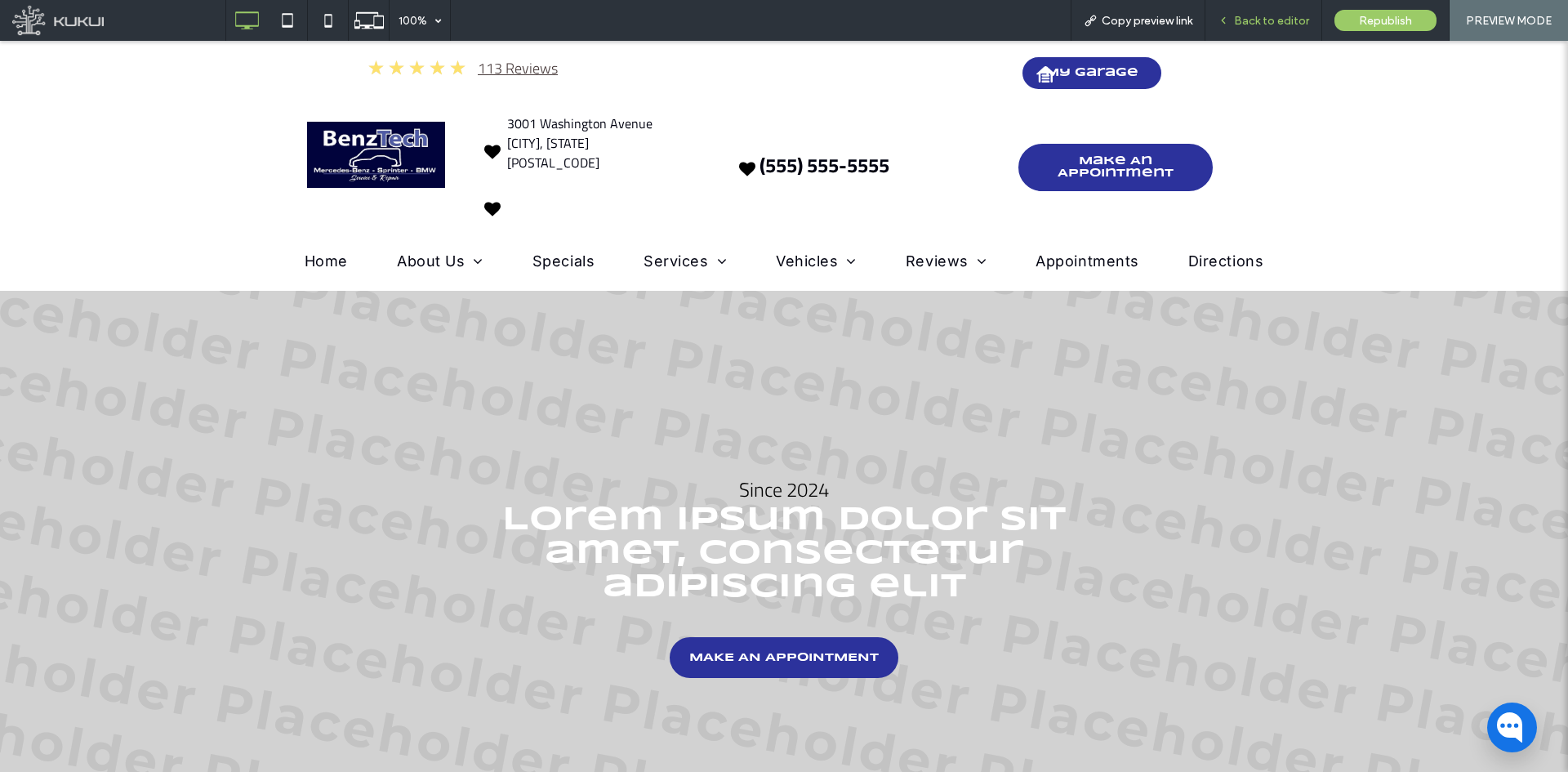 click on "Back to editor" at bounding box center [1272, 20] 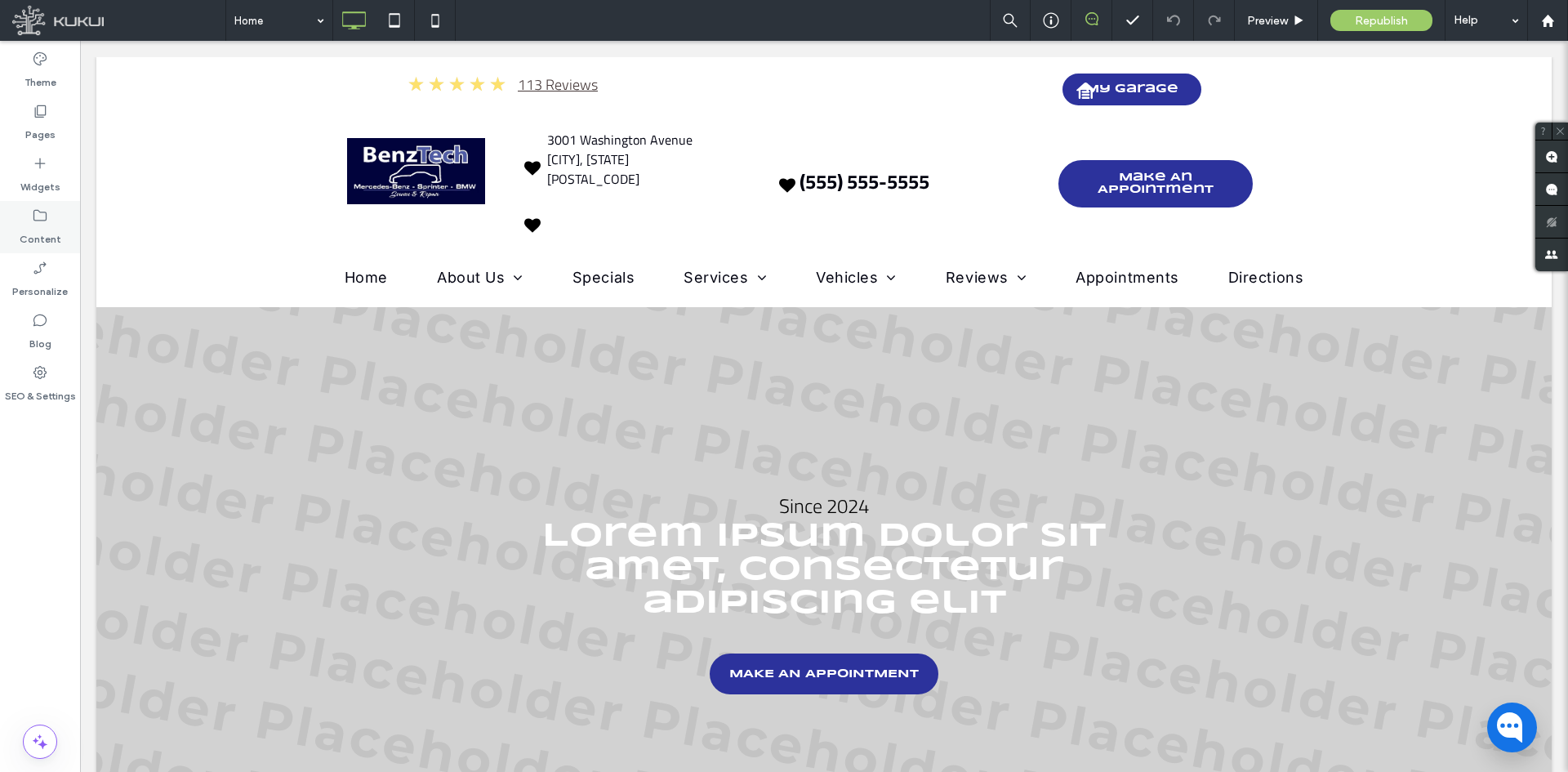 click on "Content" at bounding box center [40, 235] 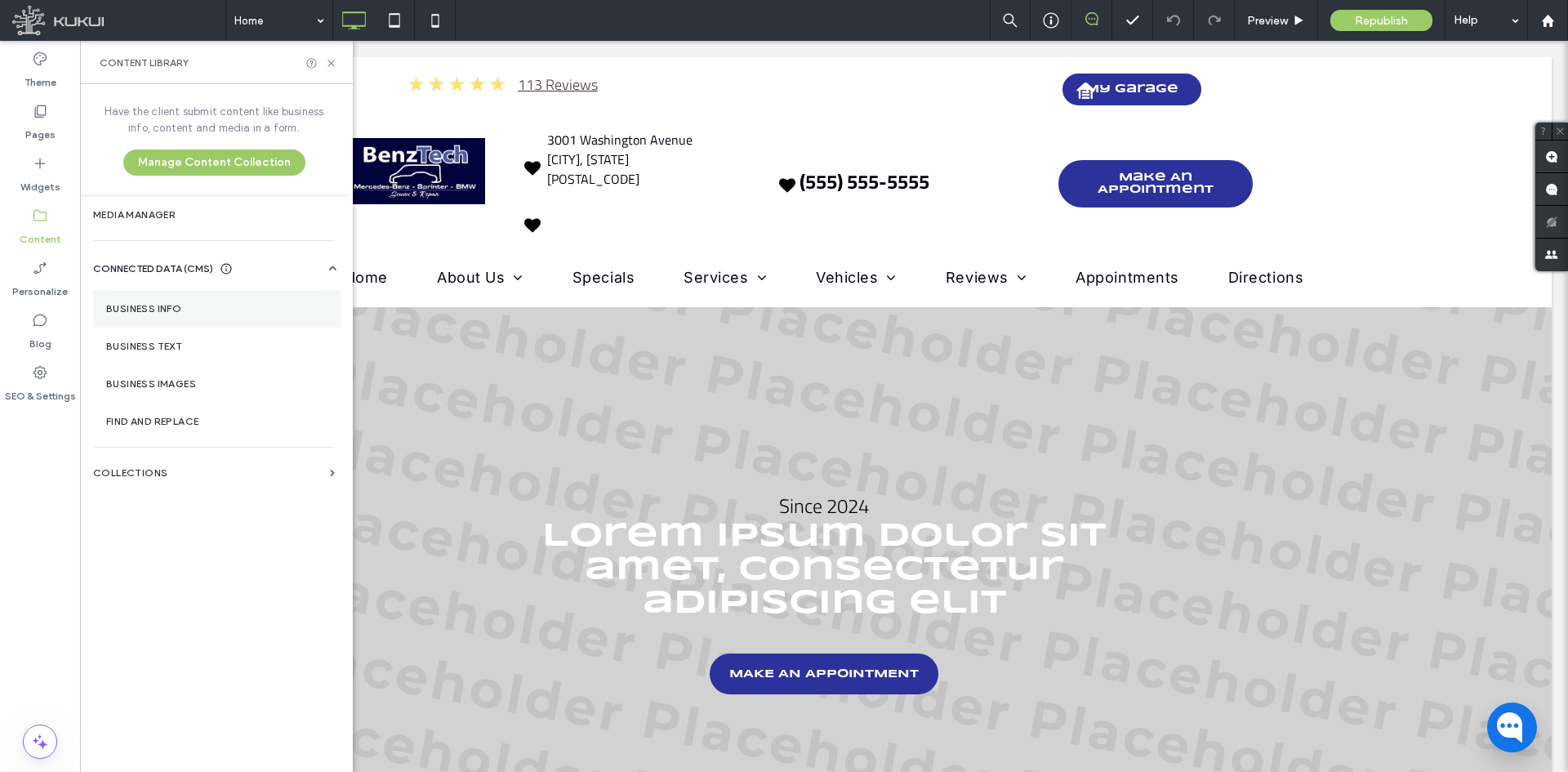 click on "Business Info" at bounding box center (217, 309) 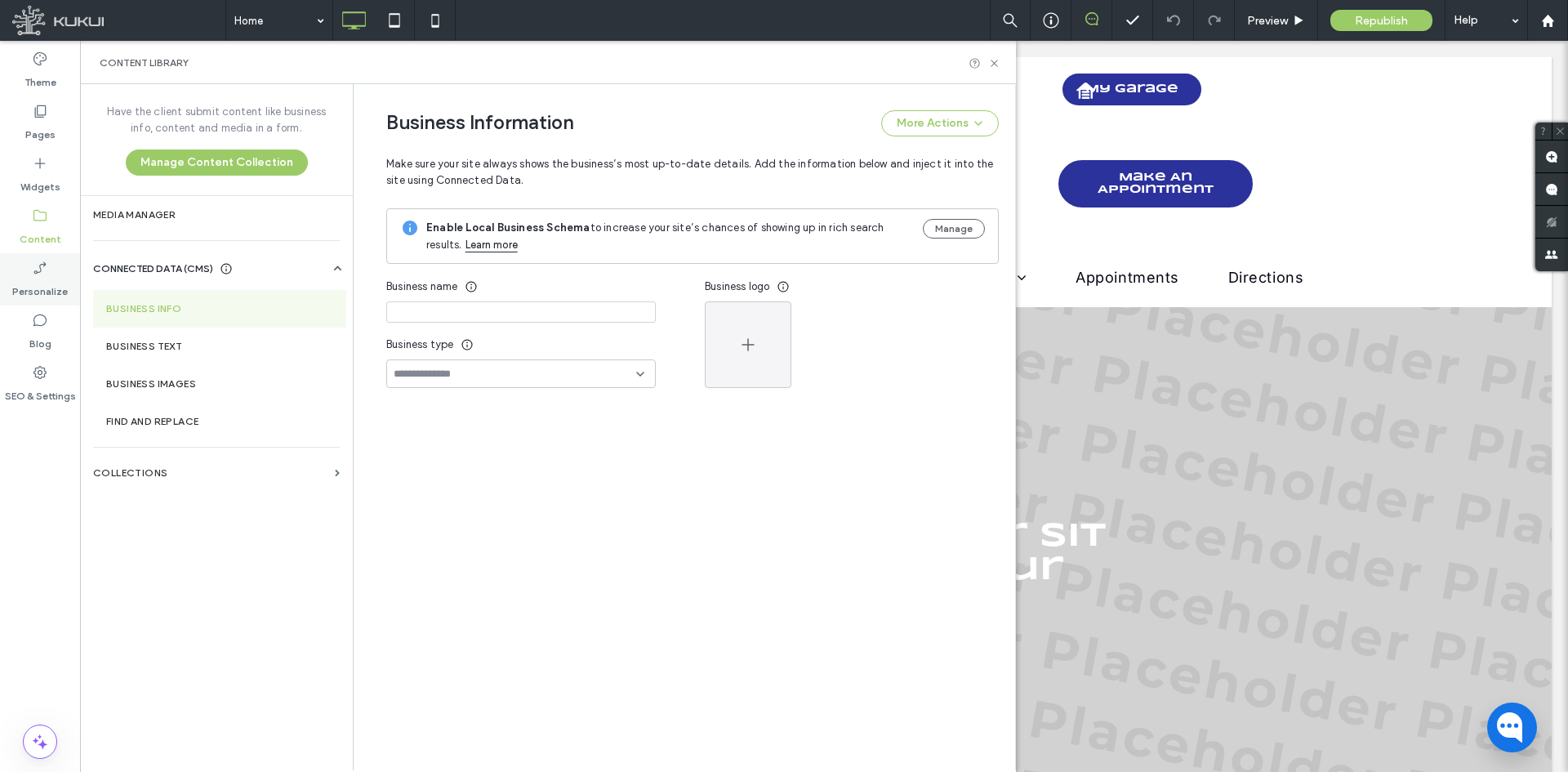 type on "*********" 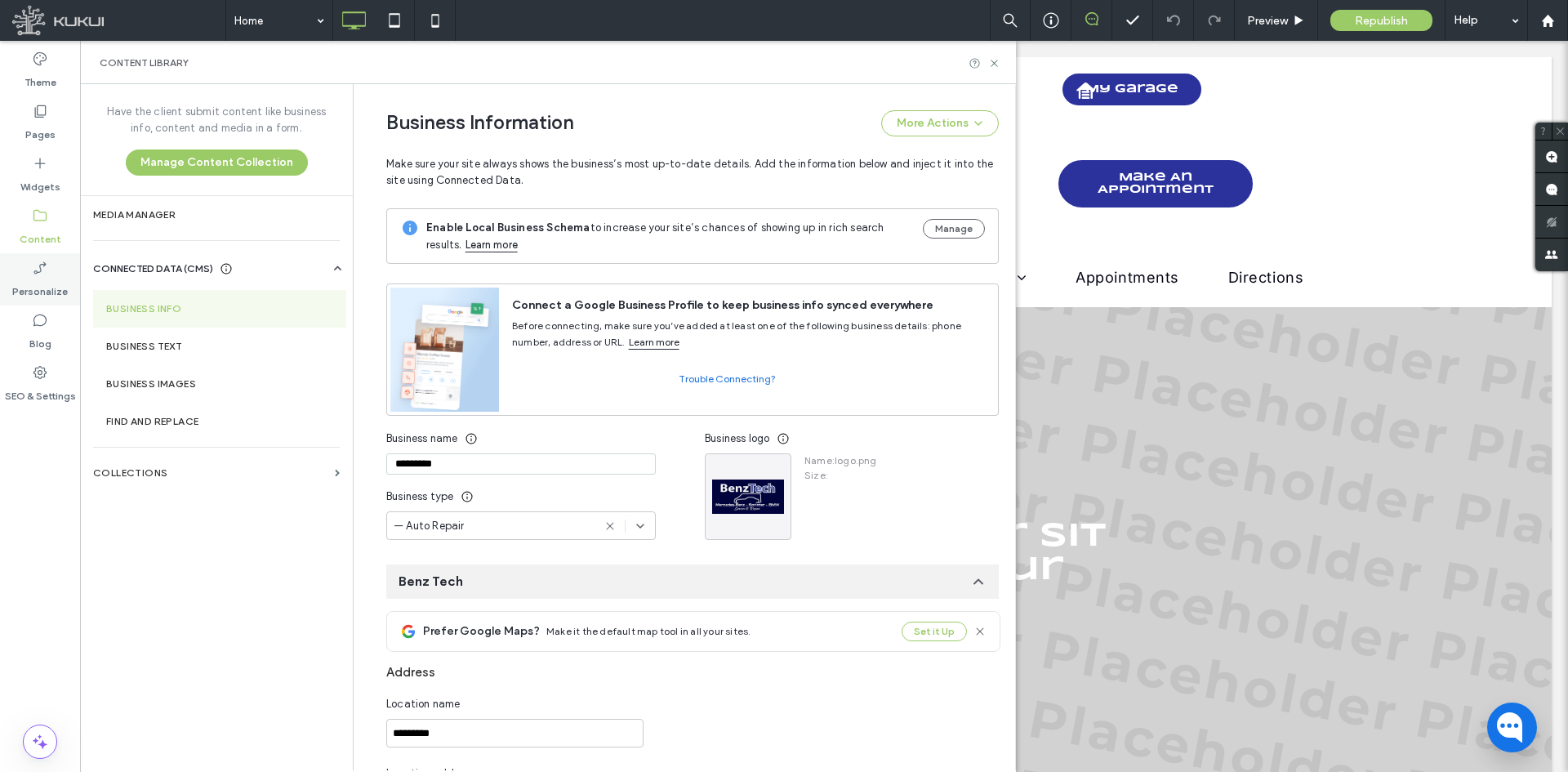 scroll, scrollTop: 94, scrollLeft: 0, axis: vertical 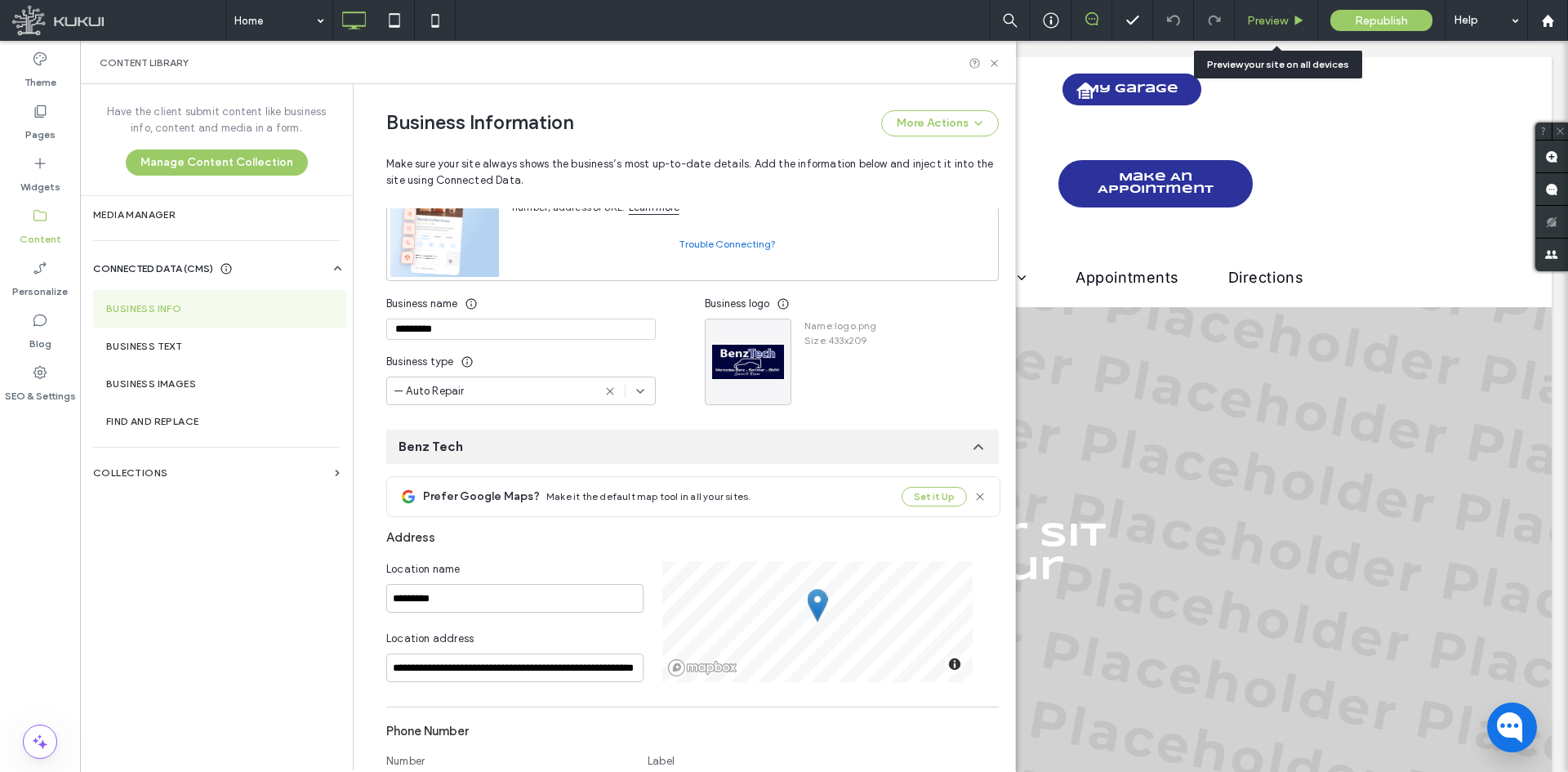 click on "Preview" at bounding box center (1276, 20) 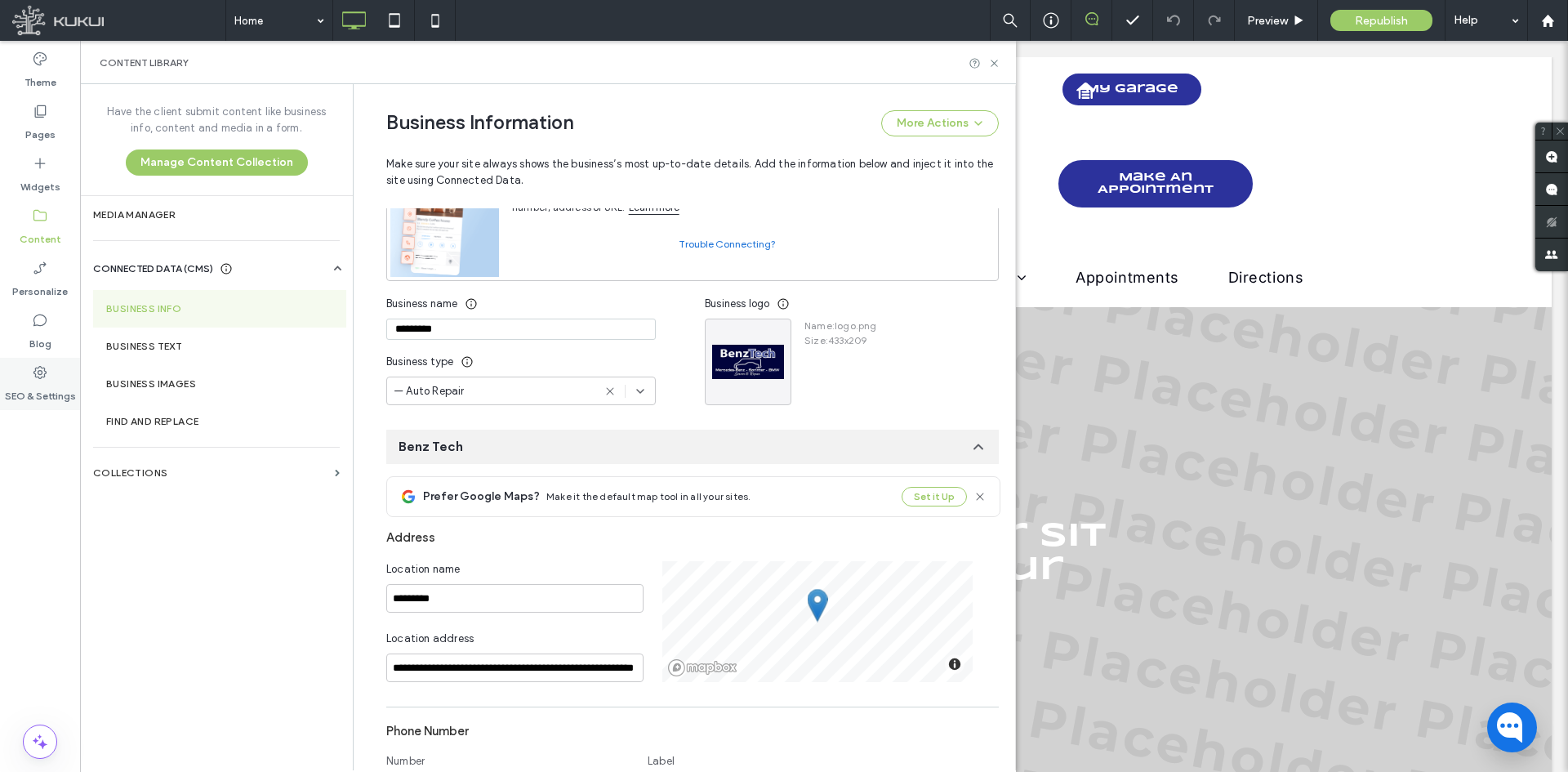 click on "SEO & Settings" at bounding box center (40, 384) 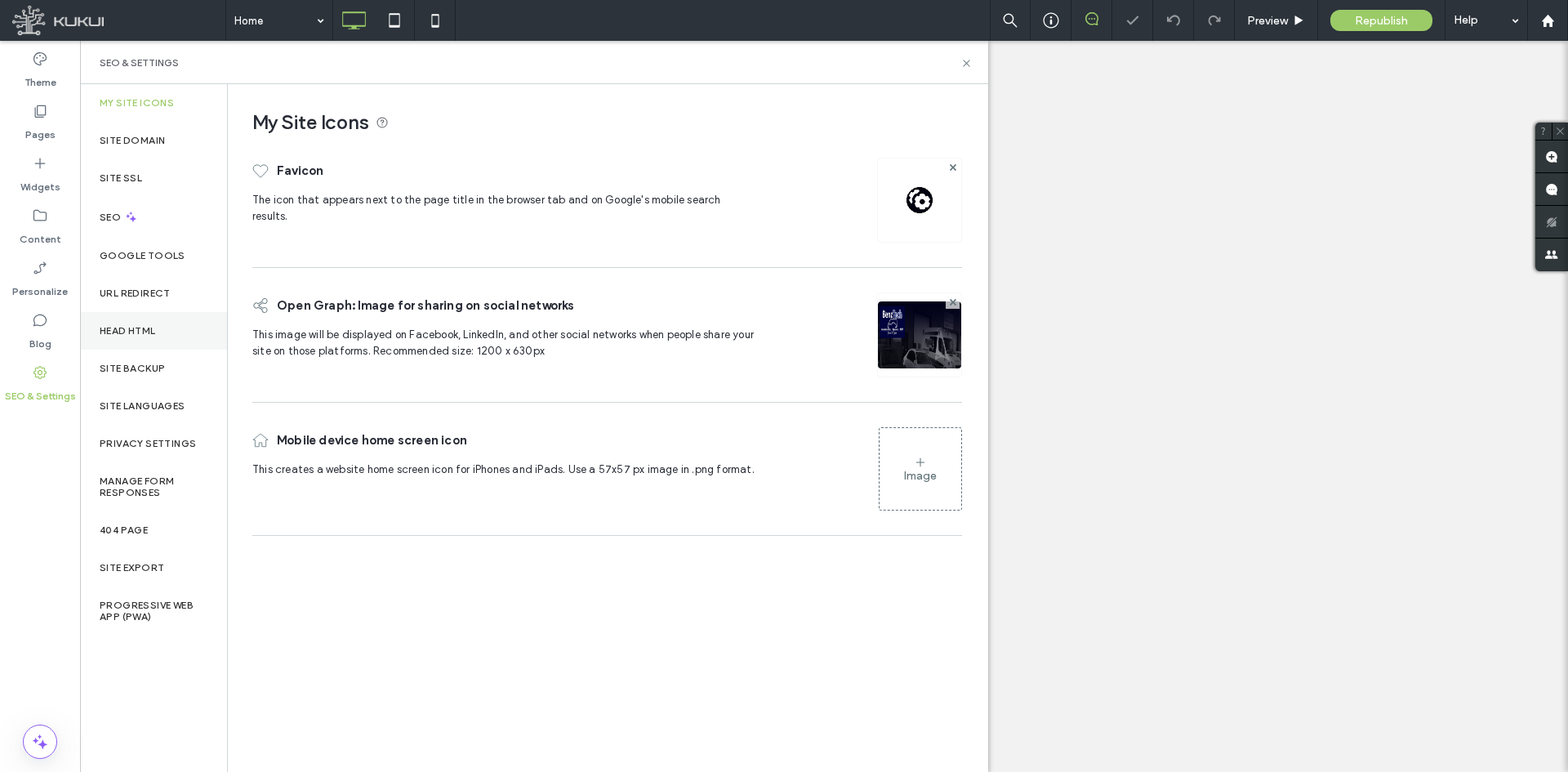 click on "Head HTML" at bounding box center (127, 331) 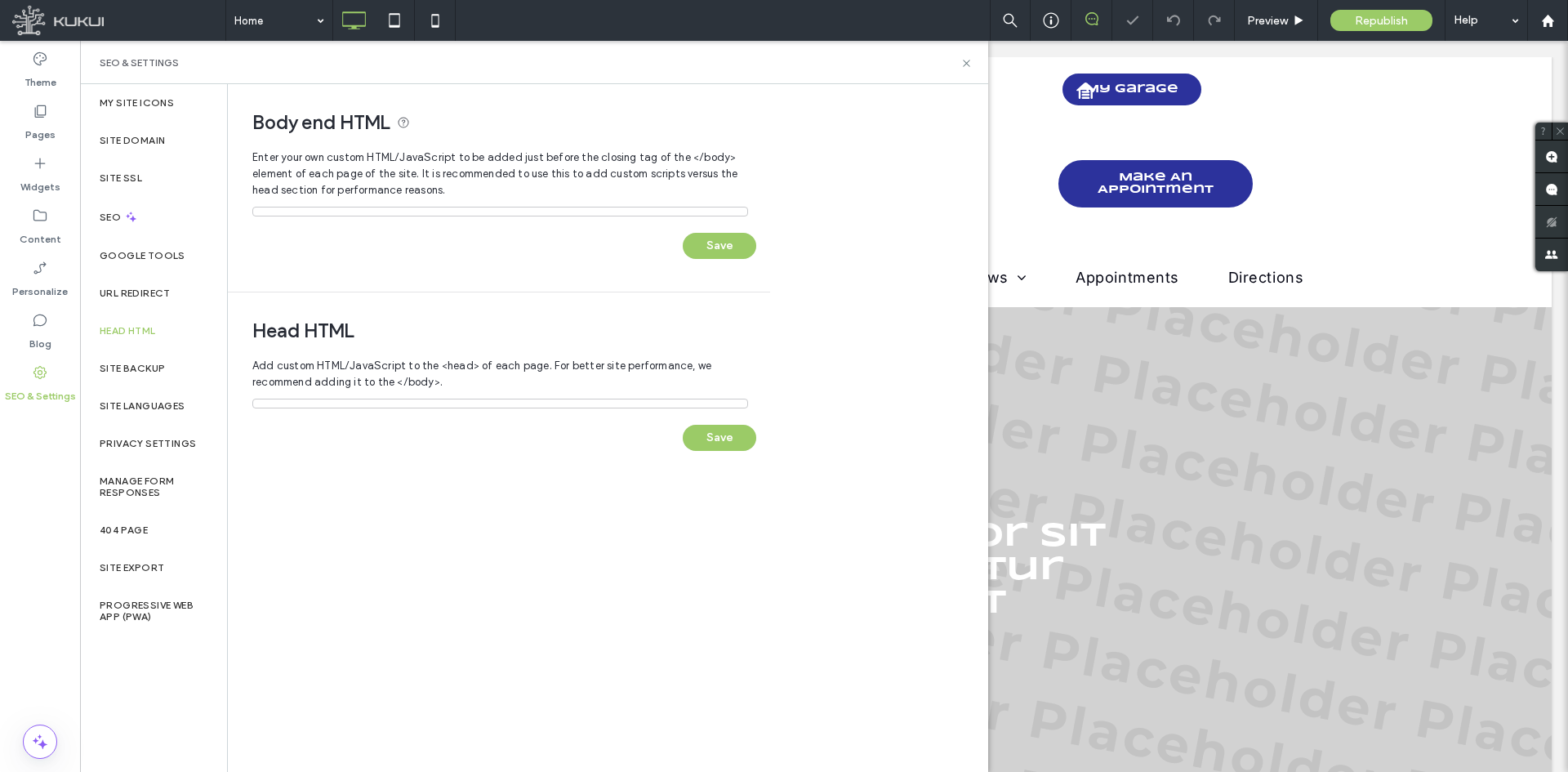 scroll, scrollTop: 0, scrollLeft: 0, axis: both 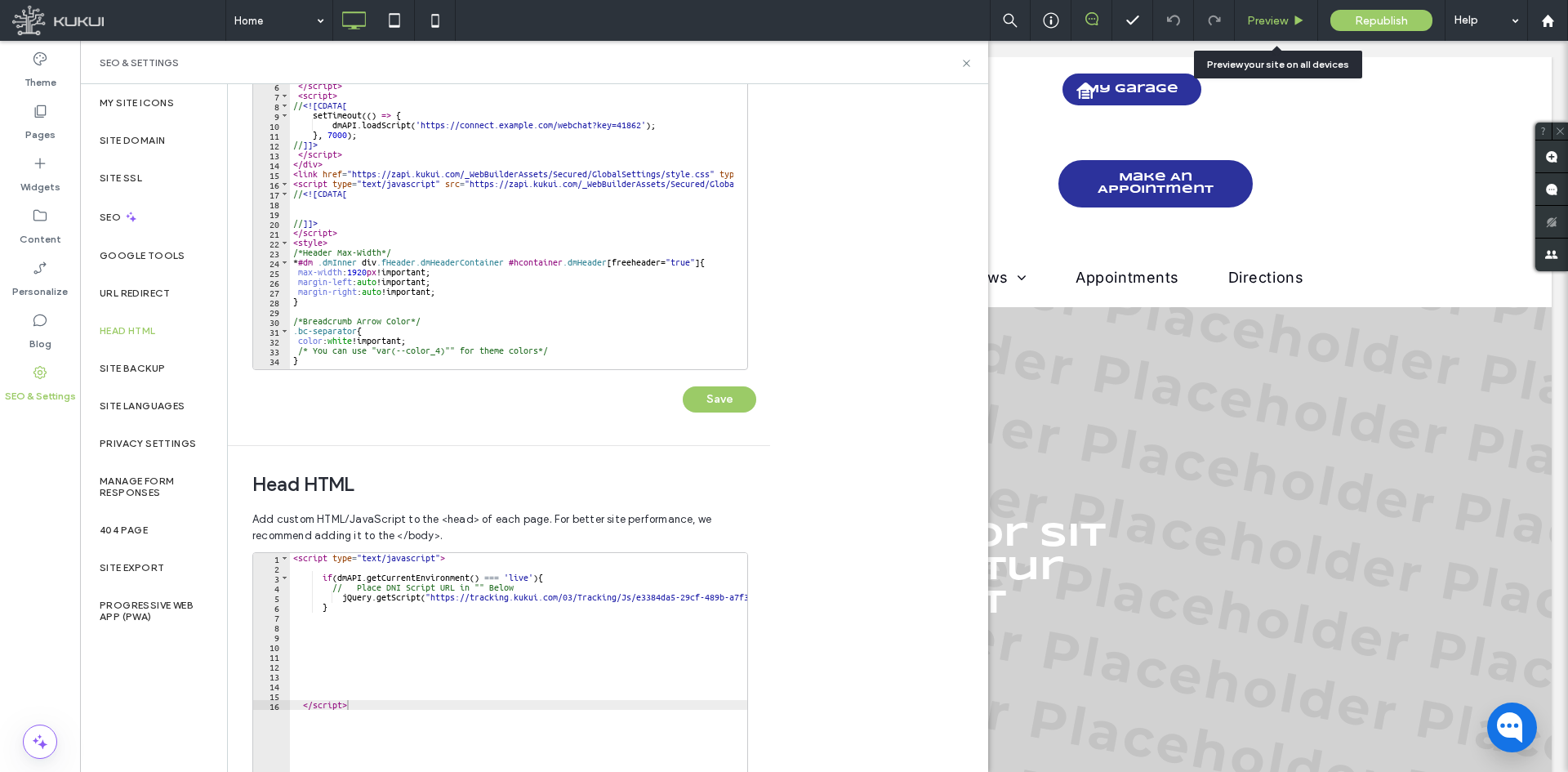 click on "Preview" at bounding box center (1267, 20) 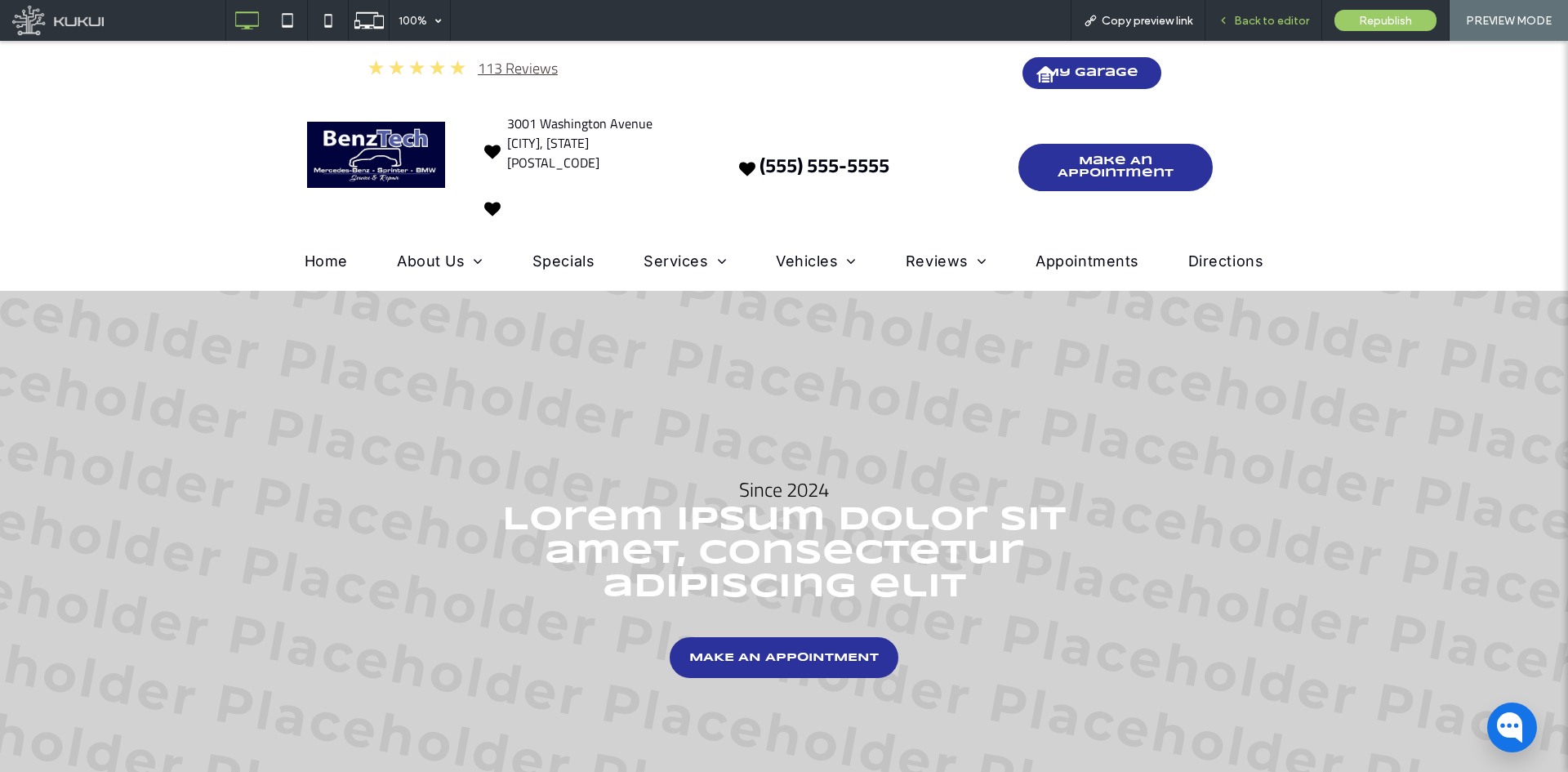 click on "Back to editor" at bounding box center [1272, 20] 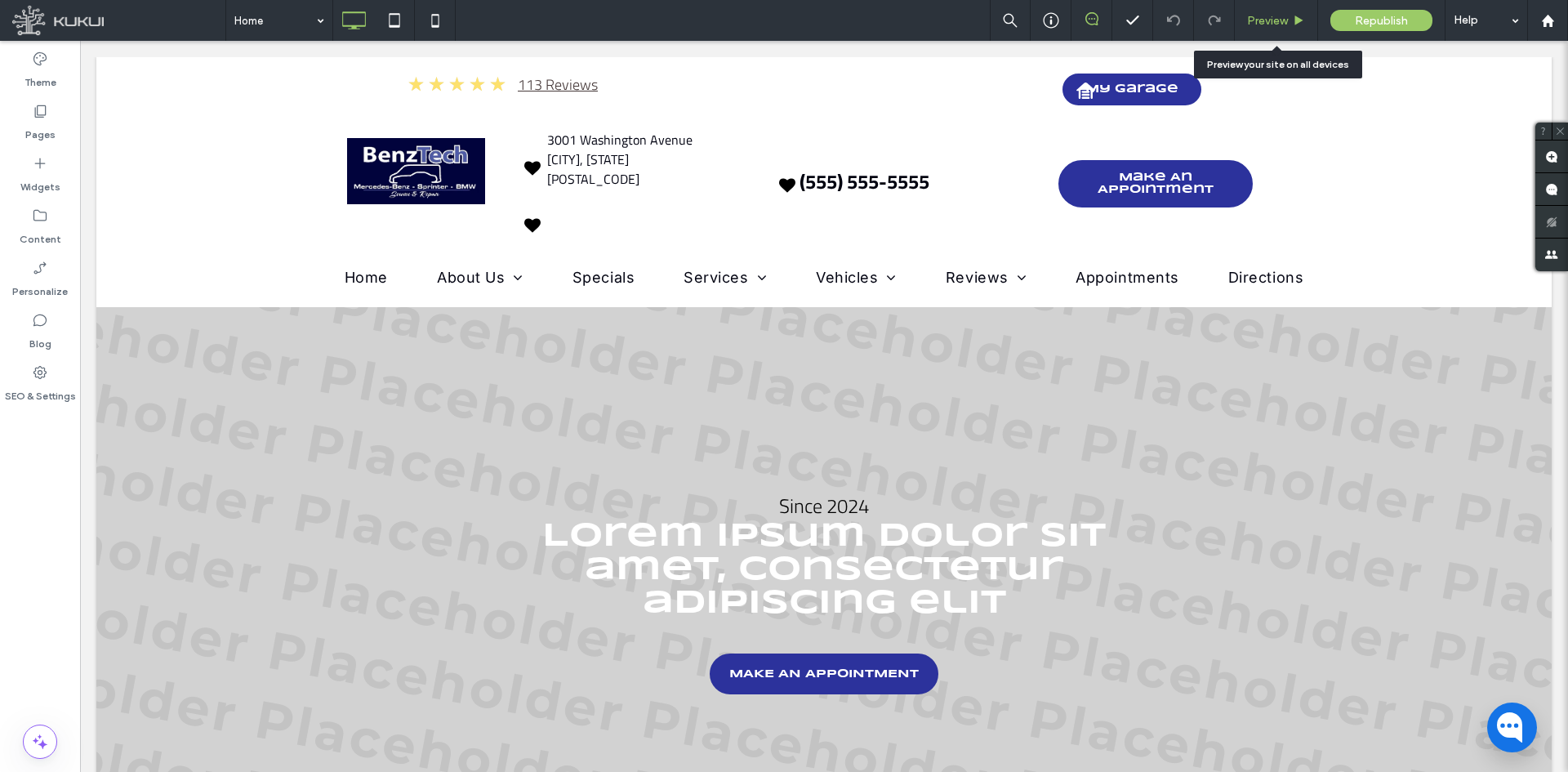 click on "Preview" at bounding box center [1267, 20] 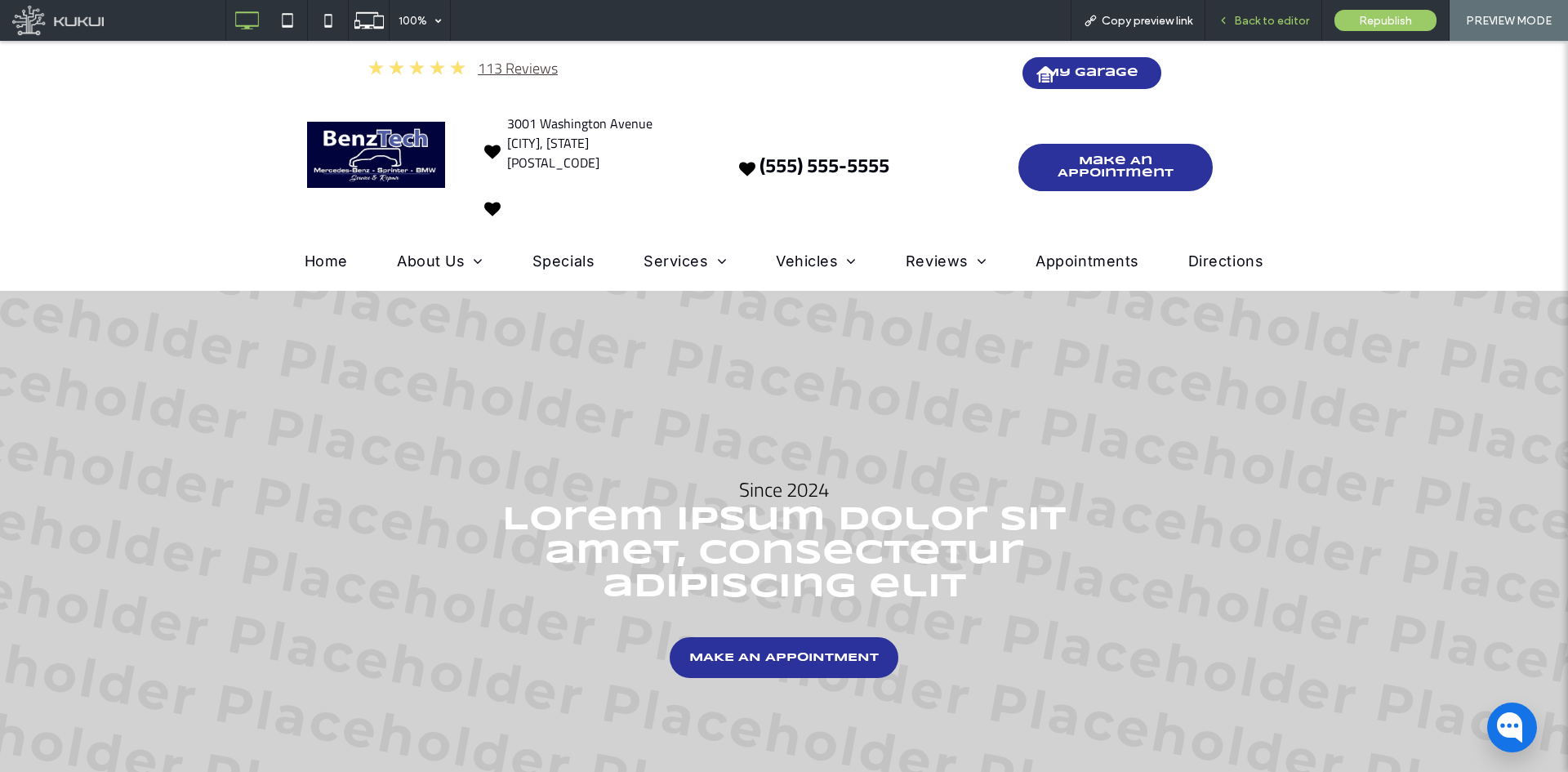 click on "Back to editor" at bounding box center [1263, 20] 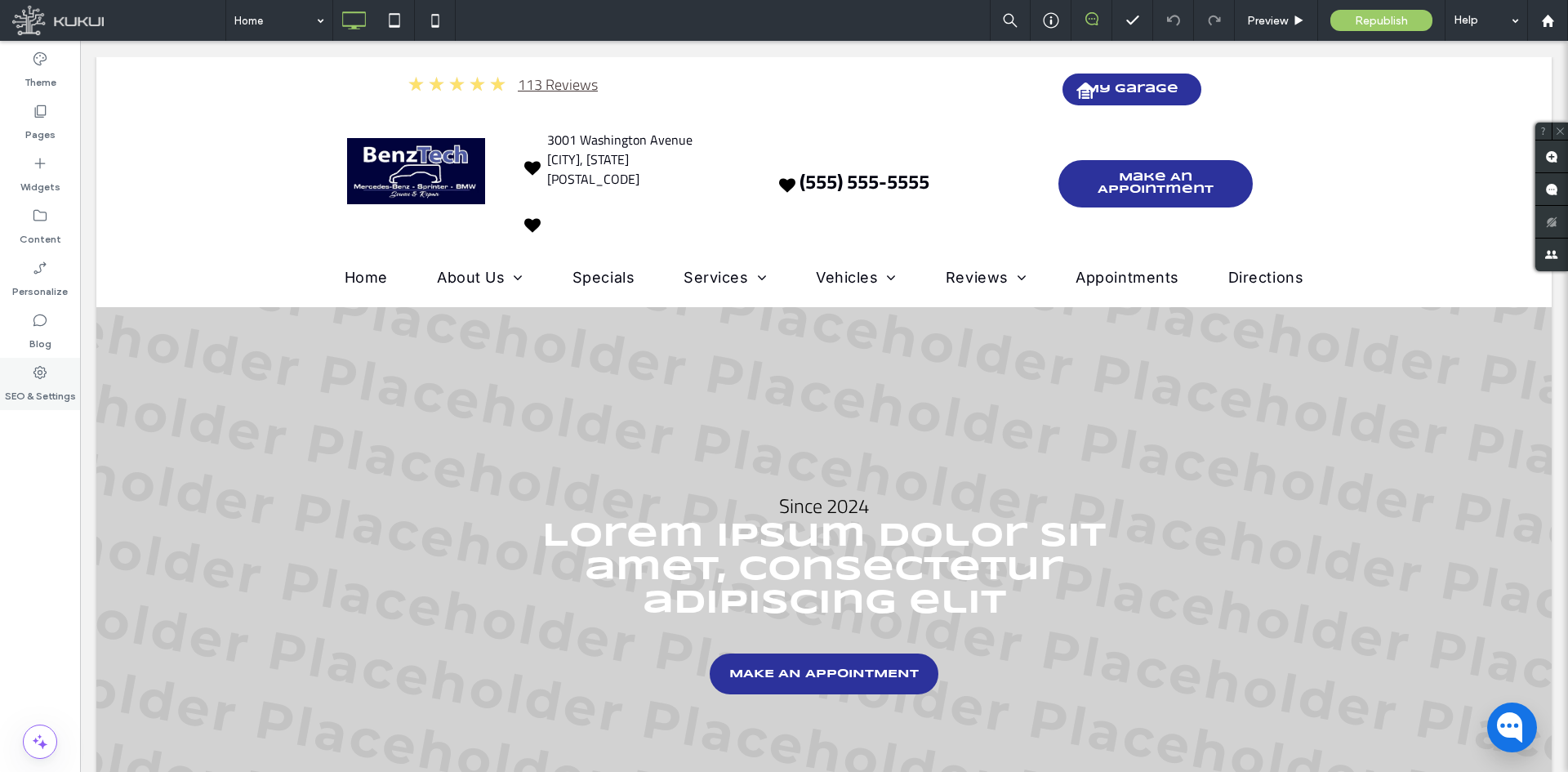 click on "SEO & Settings" at bounding box center [40, 392] 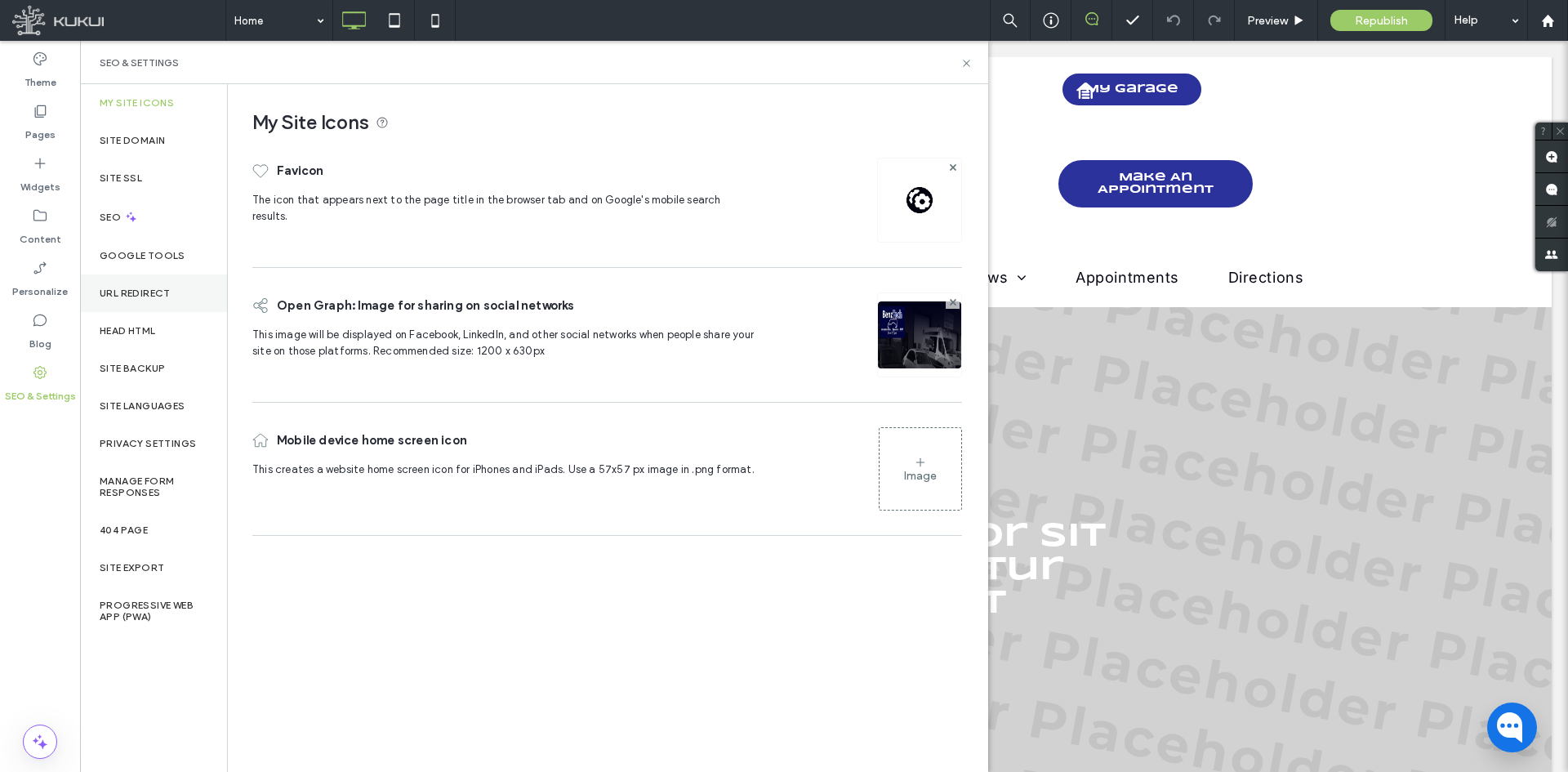click on "URL Redirect" at bounding box center (135, 293) 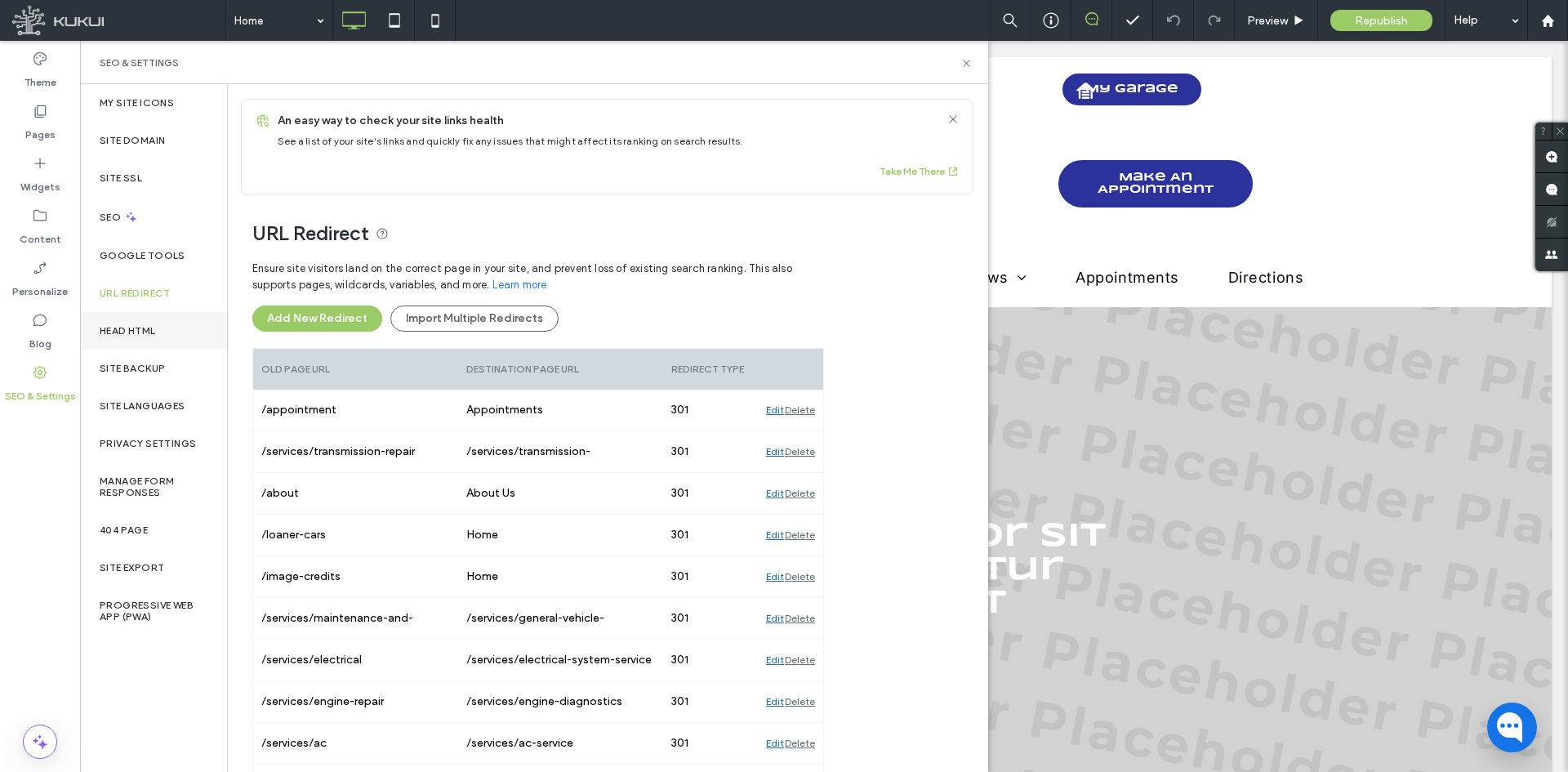 click on "Head HTML" at bounding box center (154, 331) 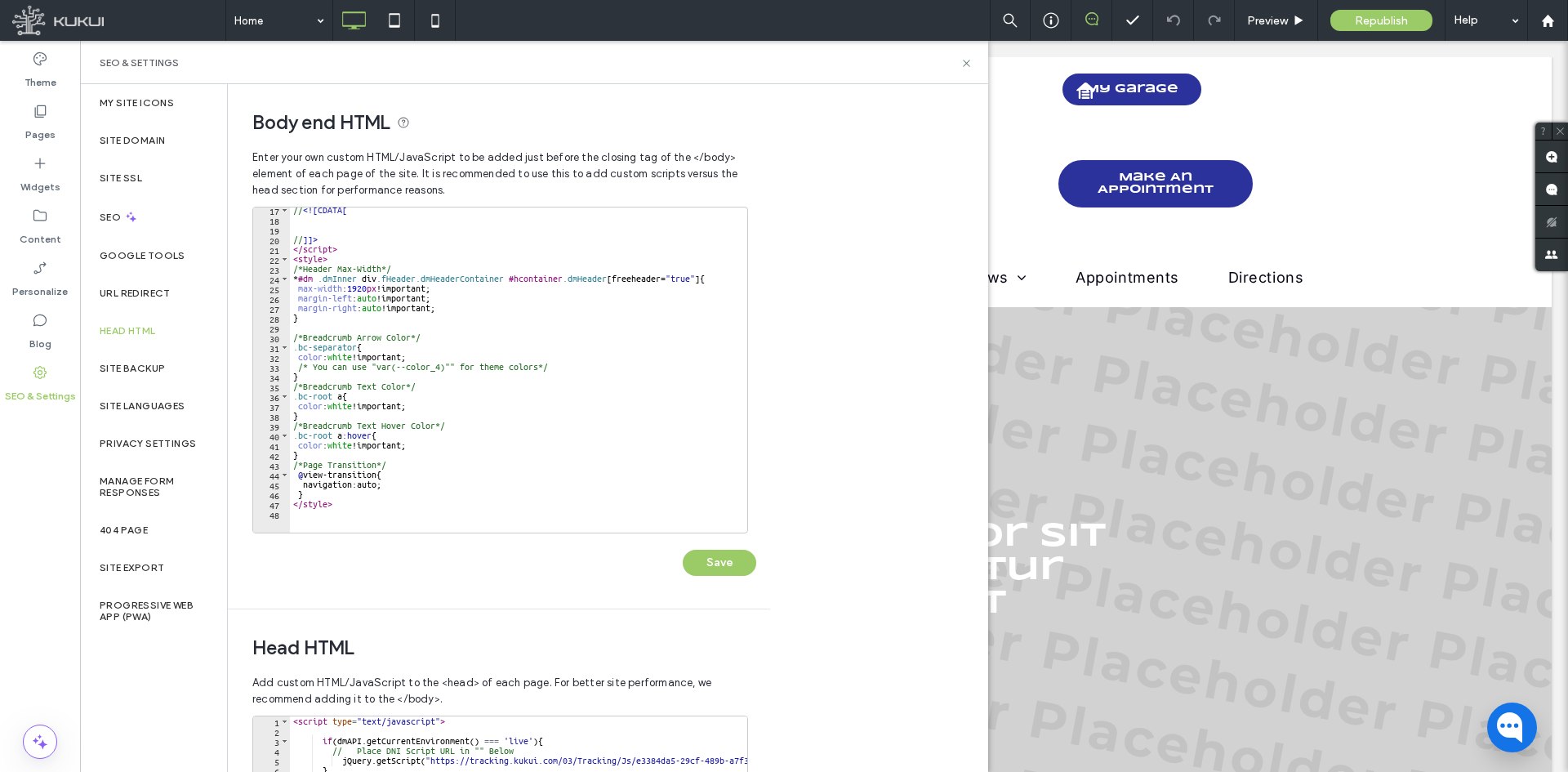 scroll, scrollTop: 159, scrollLeft: 0, axis: vertical 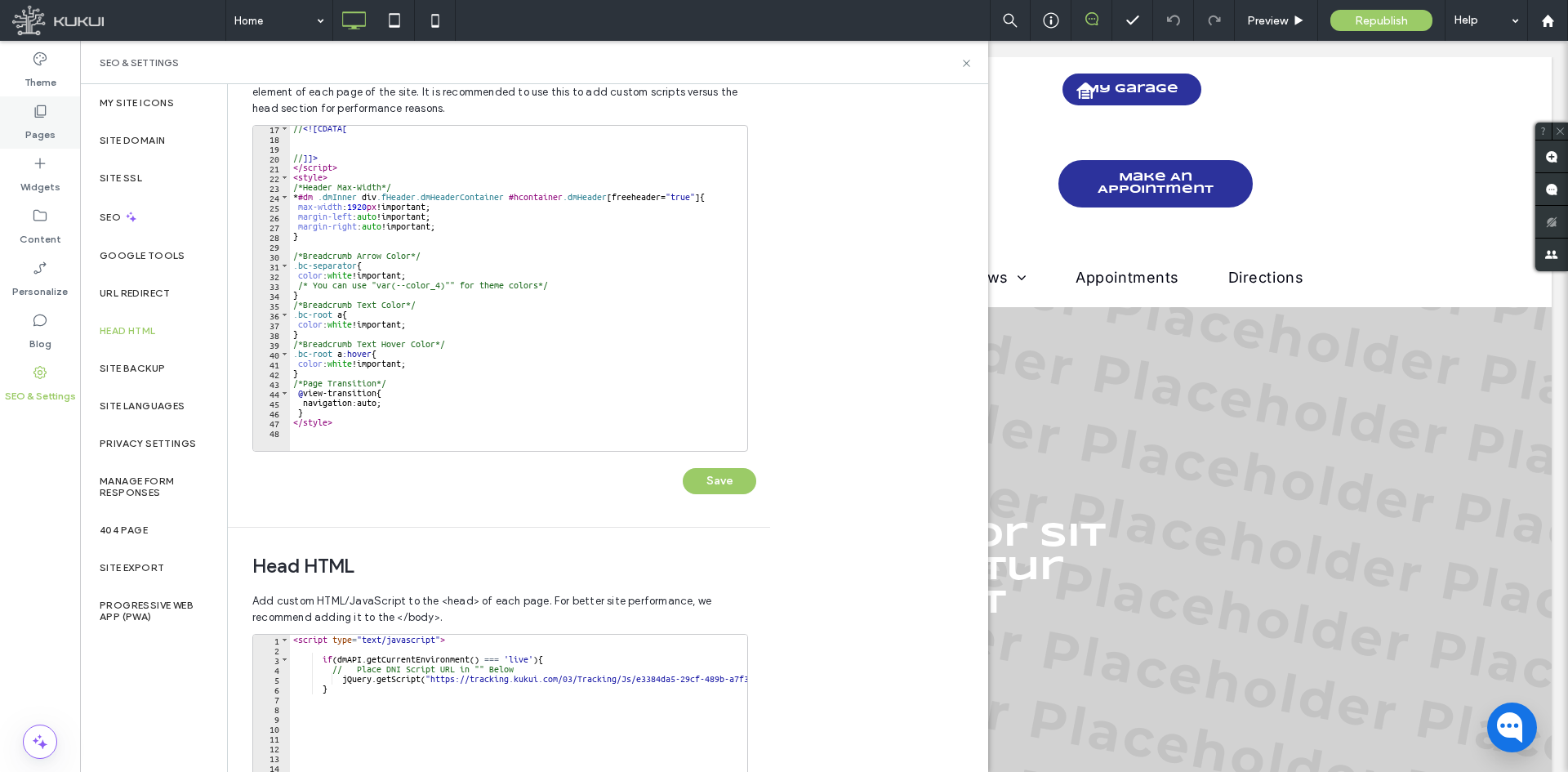 click on "Pages" at bounding box center (40, 131) 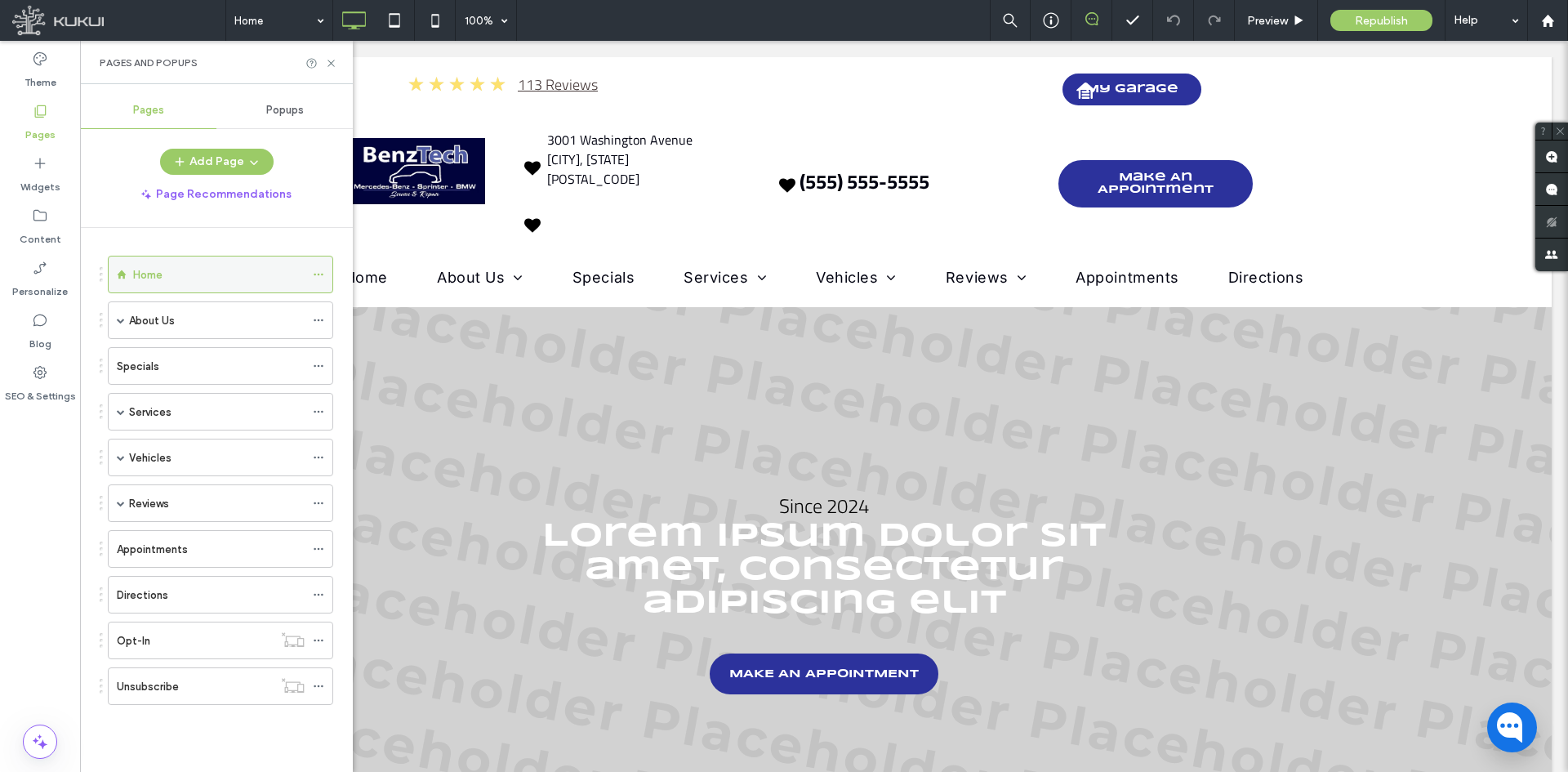 click 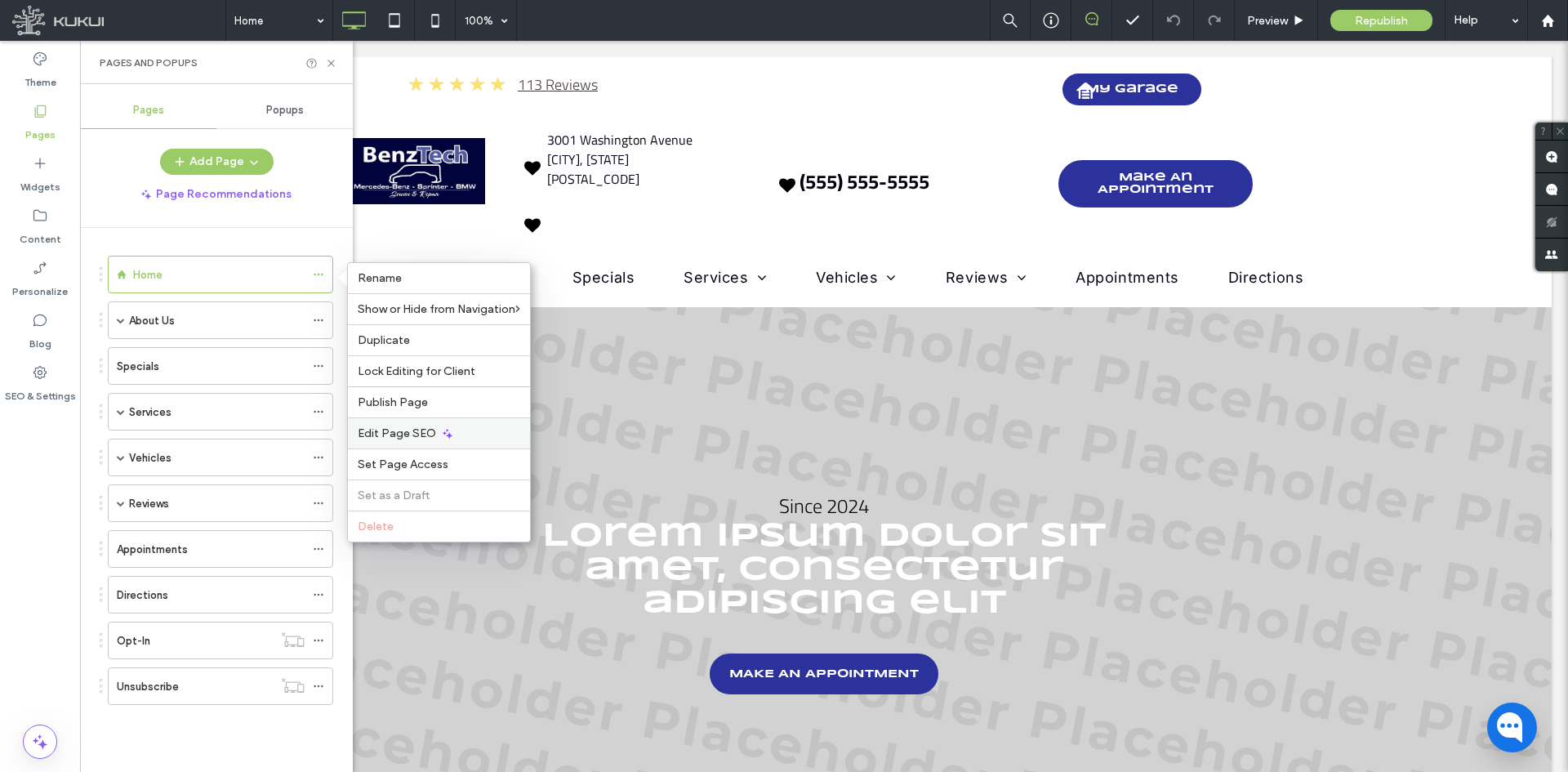 click on "Edit Page SEO" at bounding box center (397, 433) 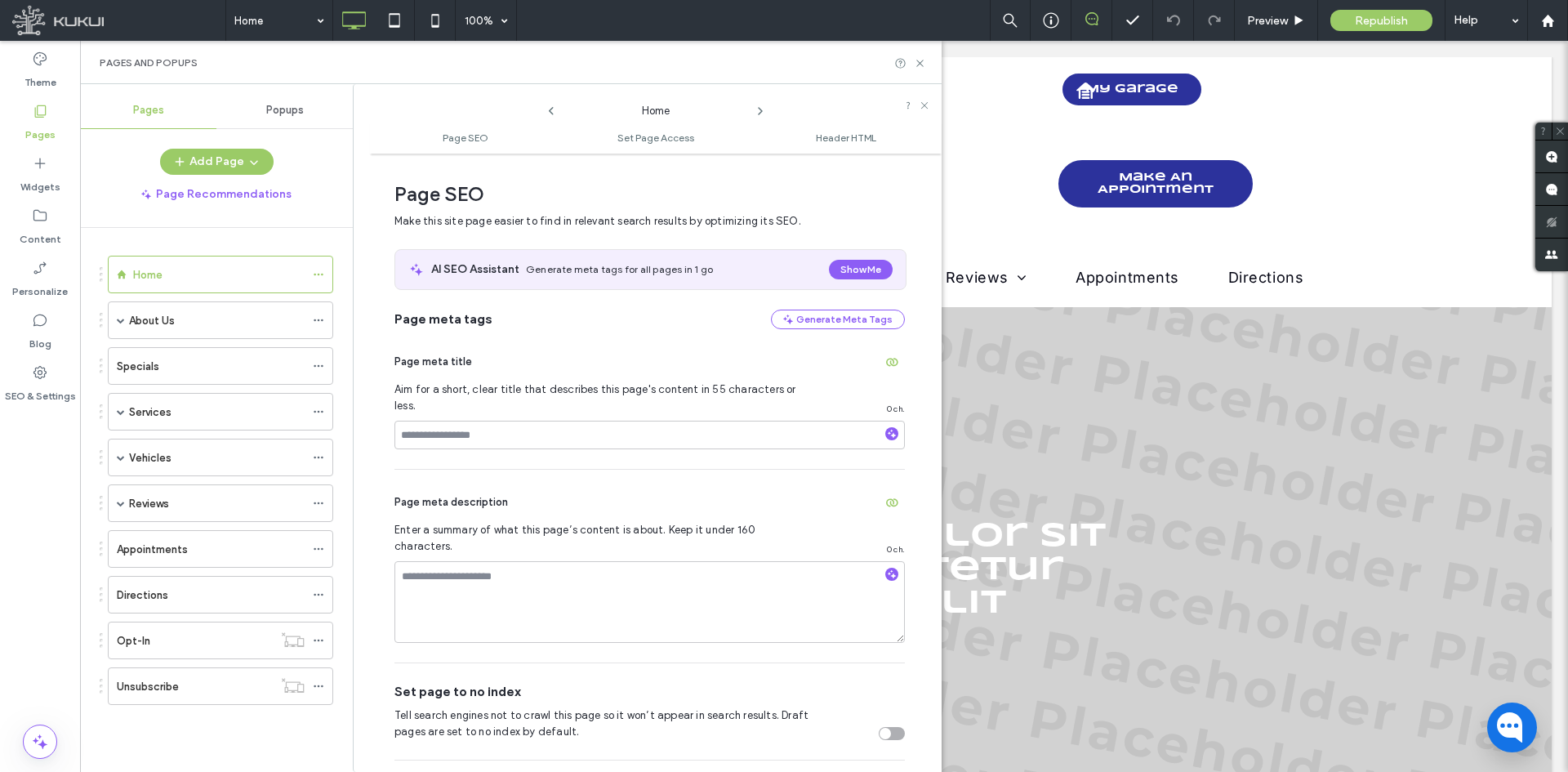 scroll, scrollTop: 8, scrollLeft: 0, axis: vertical 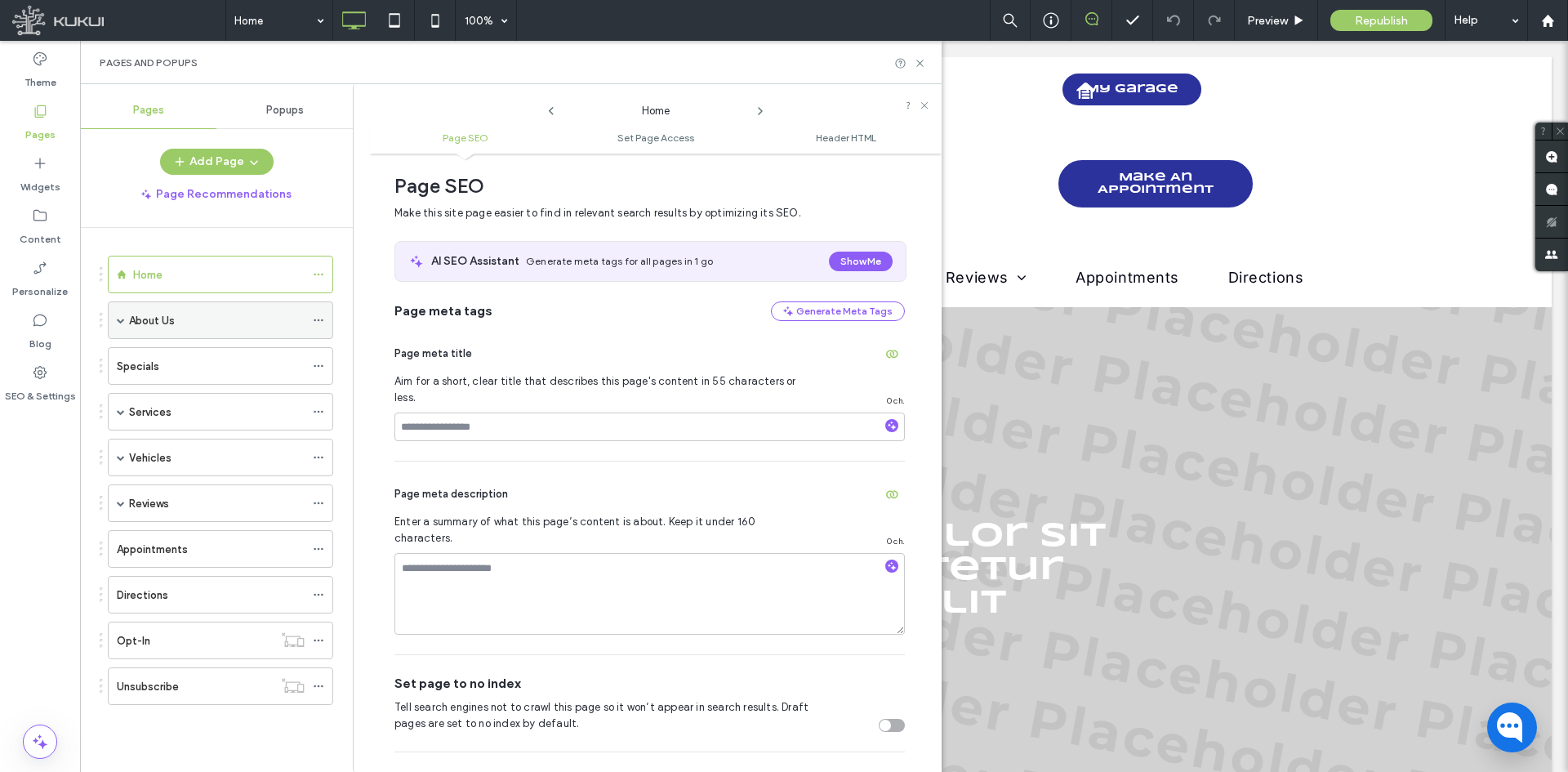click 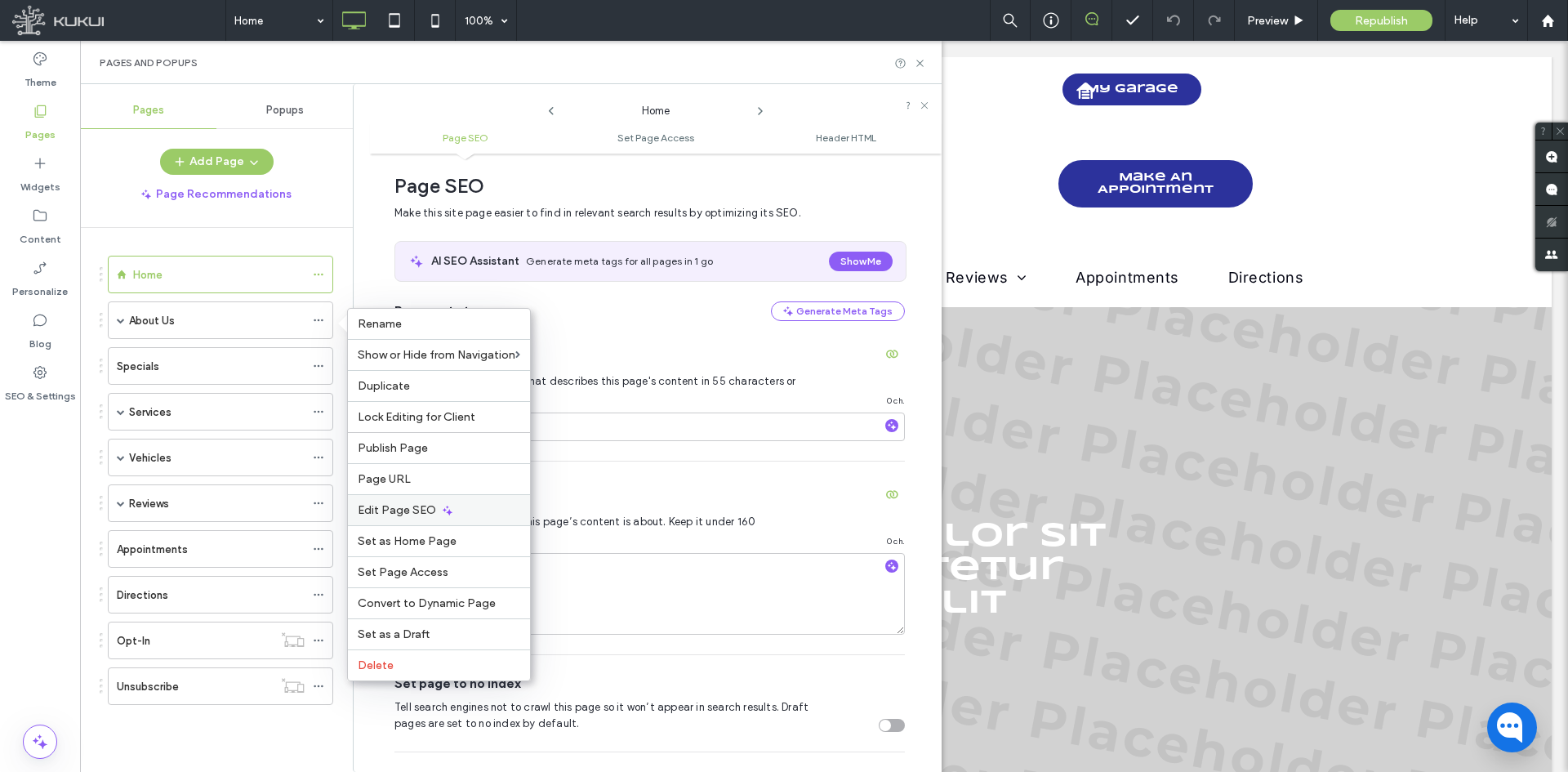 click on "Edit Page SEO" at bounding box center [397, 510] 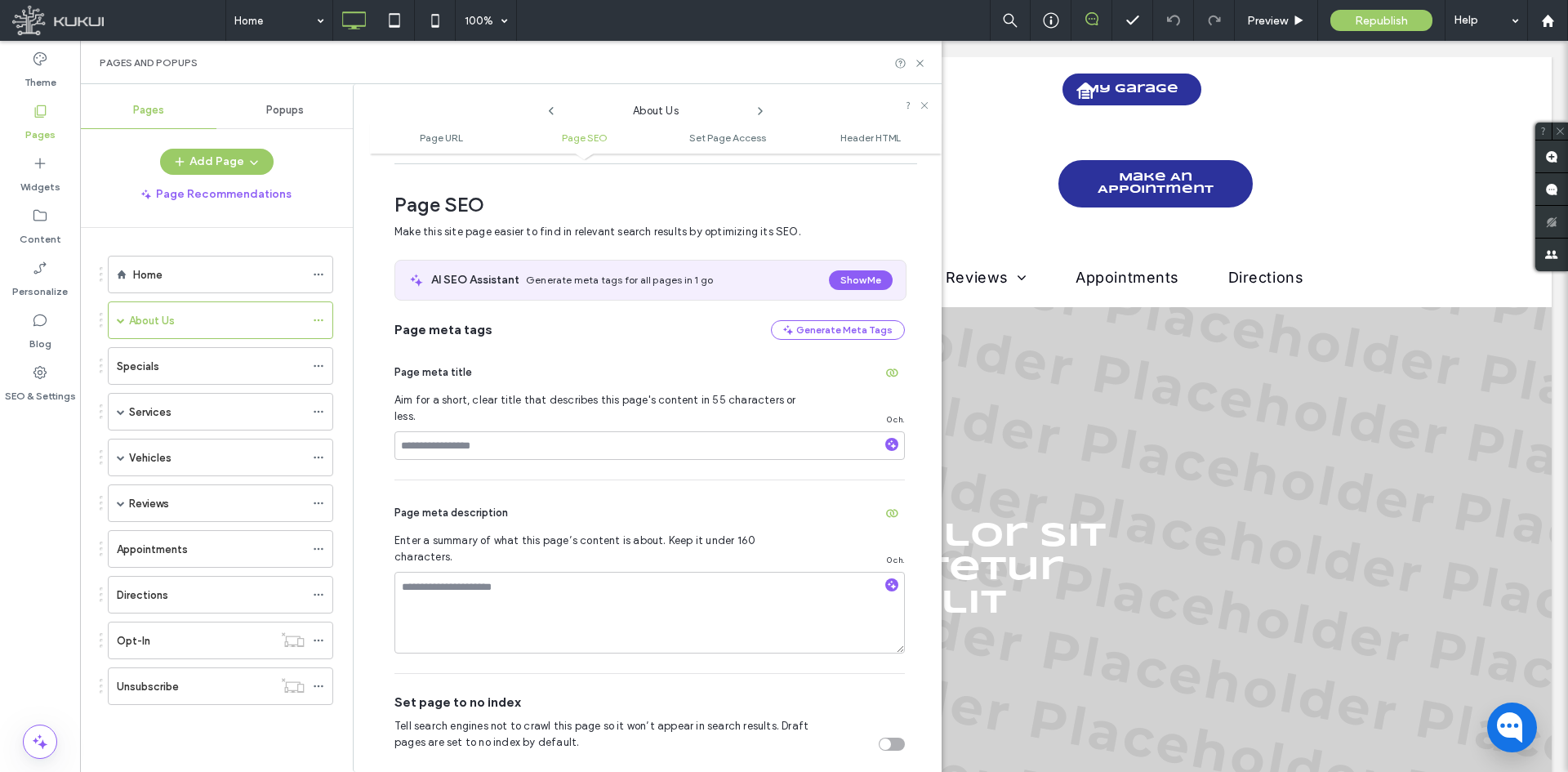 scroll, scrollTop: 224, scrollLeft: 0, axis: vertical 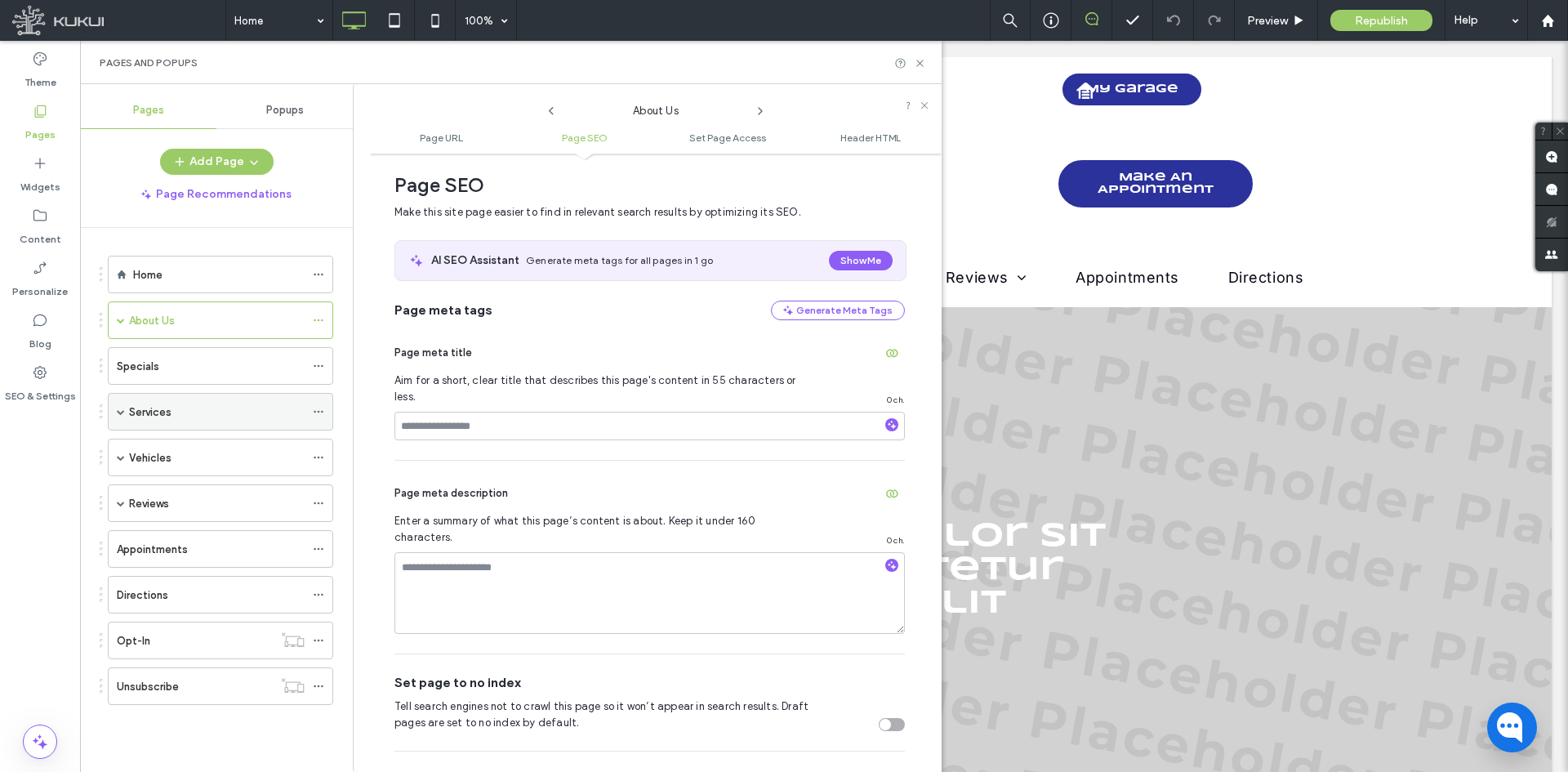 click at bounding box center (318, 412) 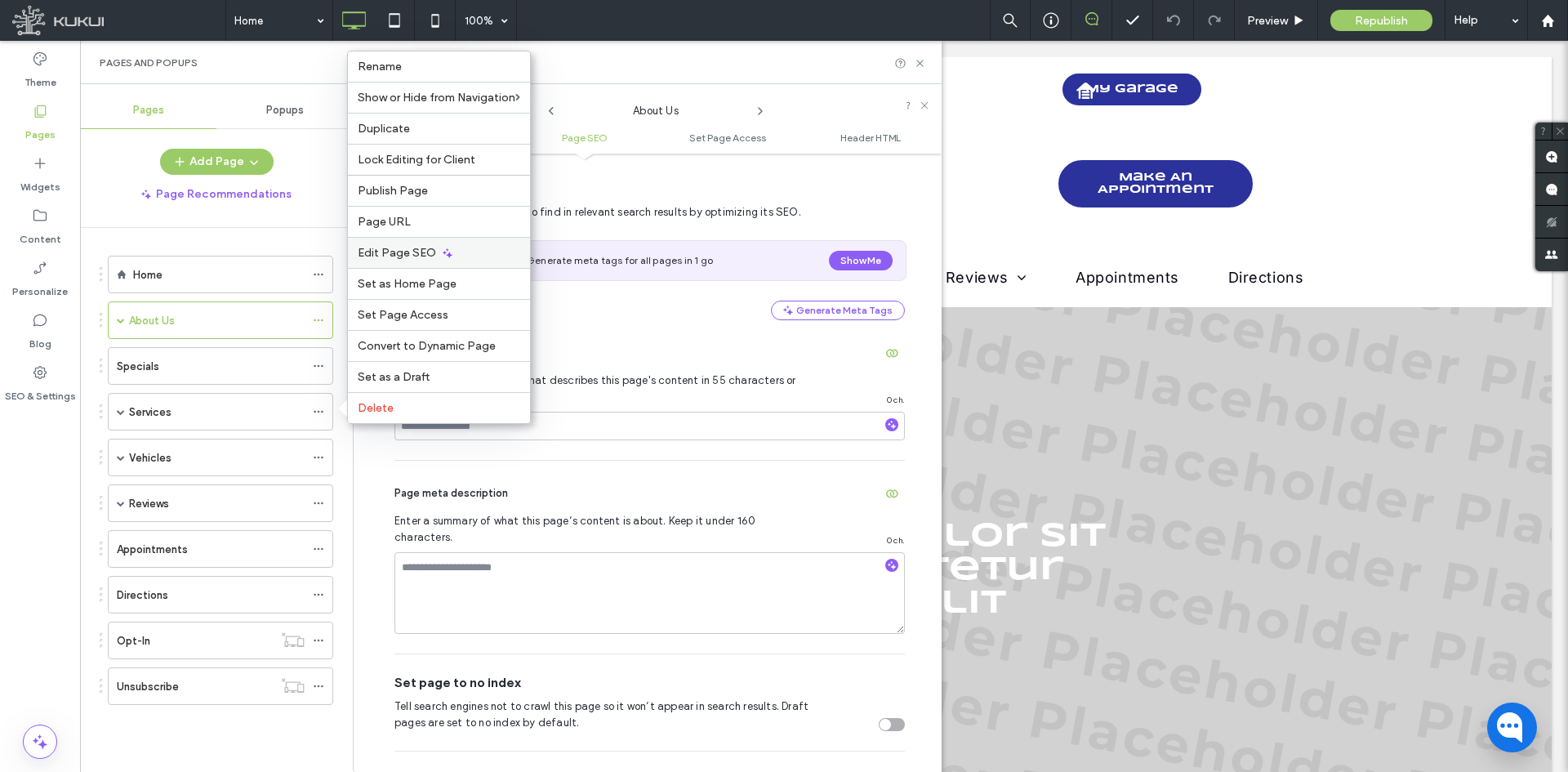 click on "Edit Page SEO" at bounding box center (397, 252) 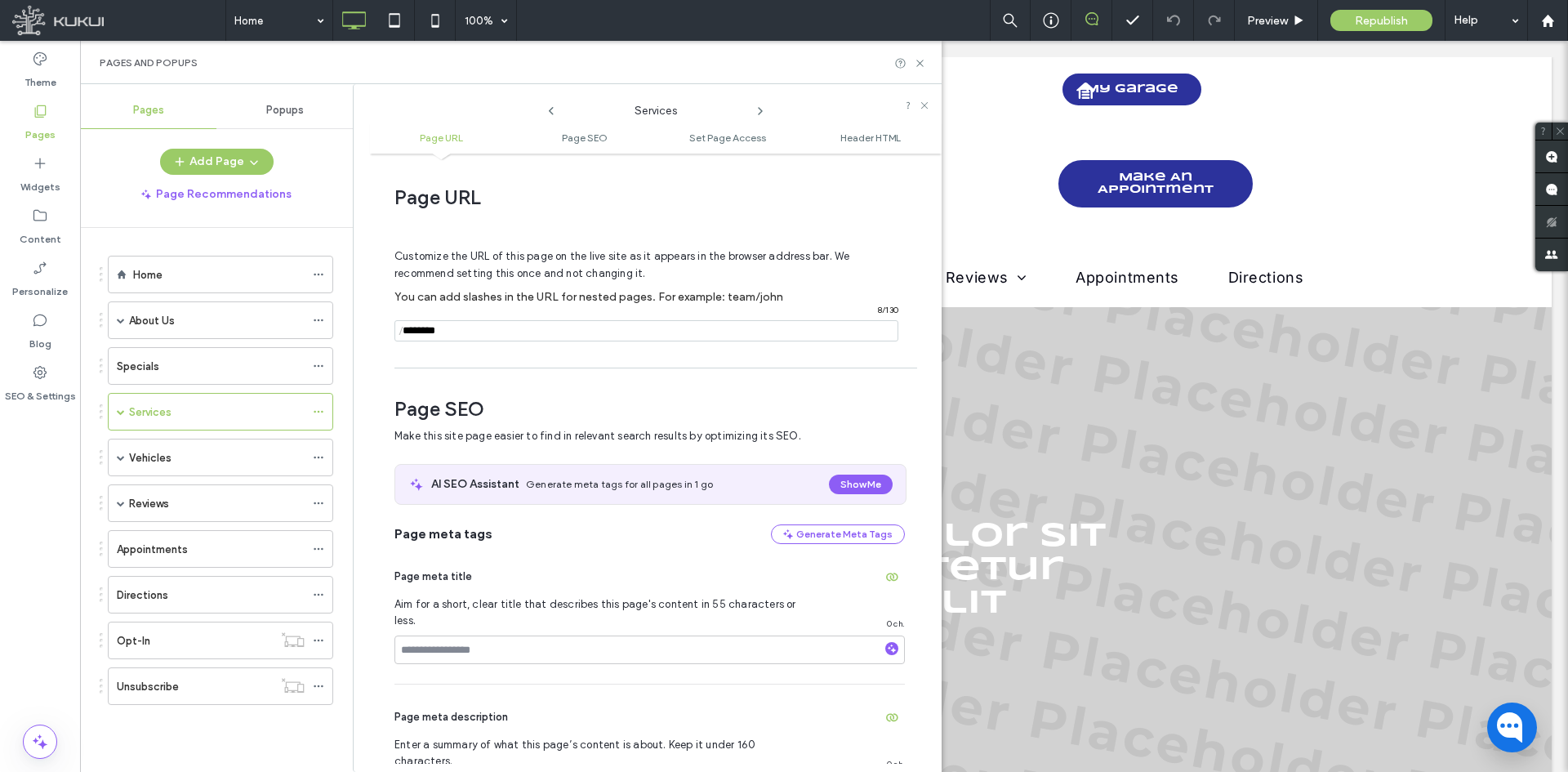 scroll, scrollTop: 224, scrollLeft: 0, axis: vertical 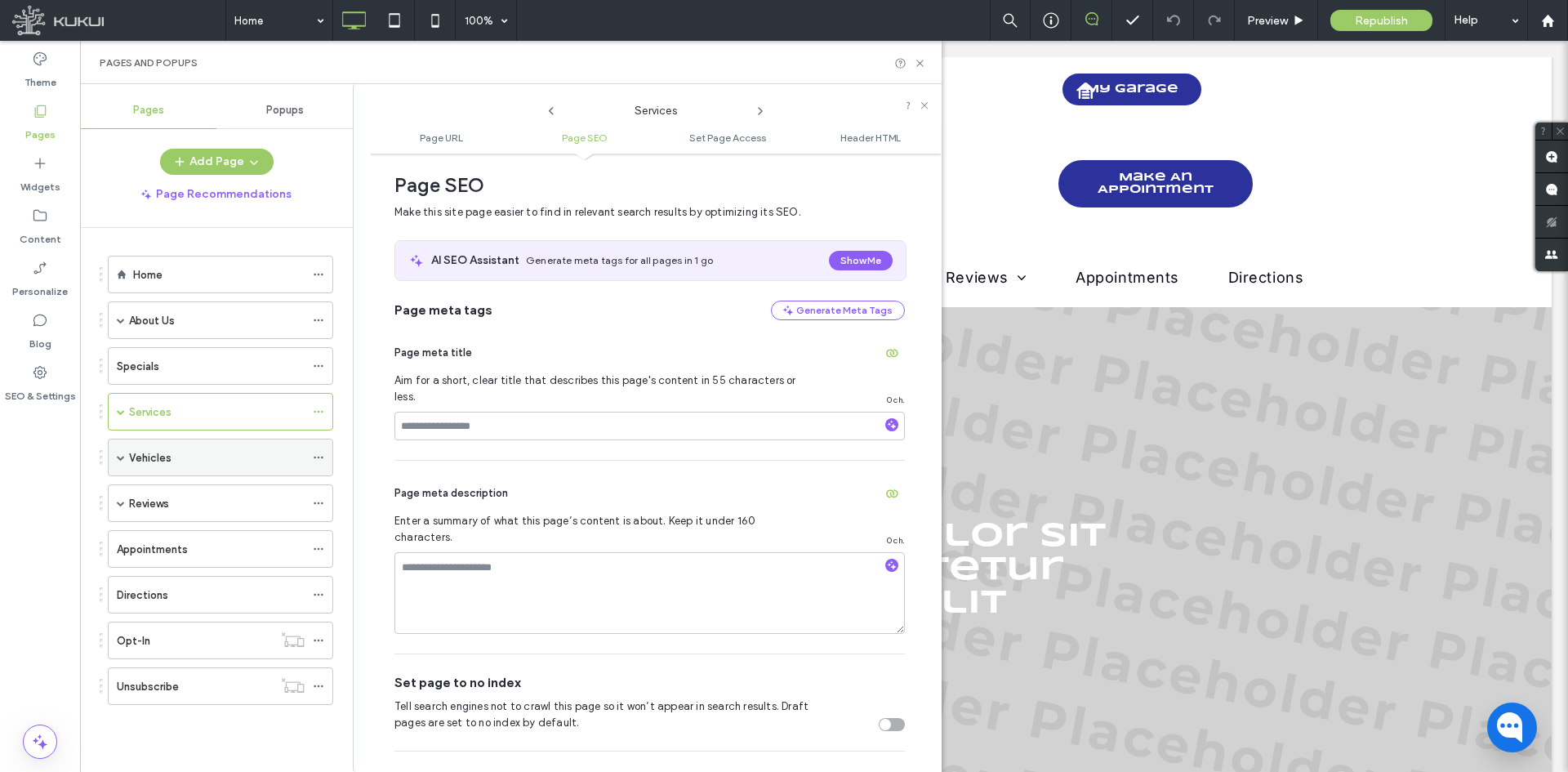 click 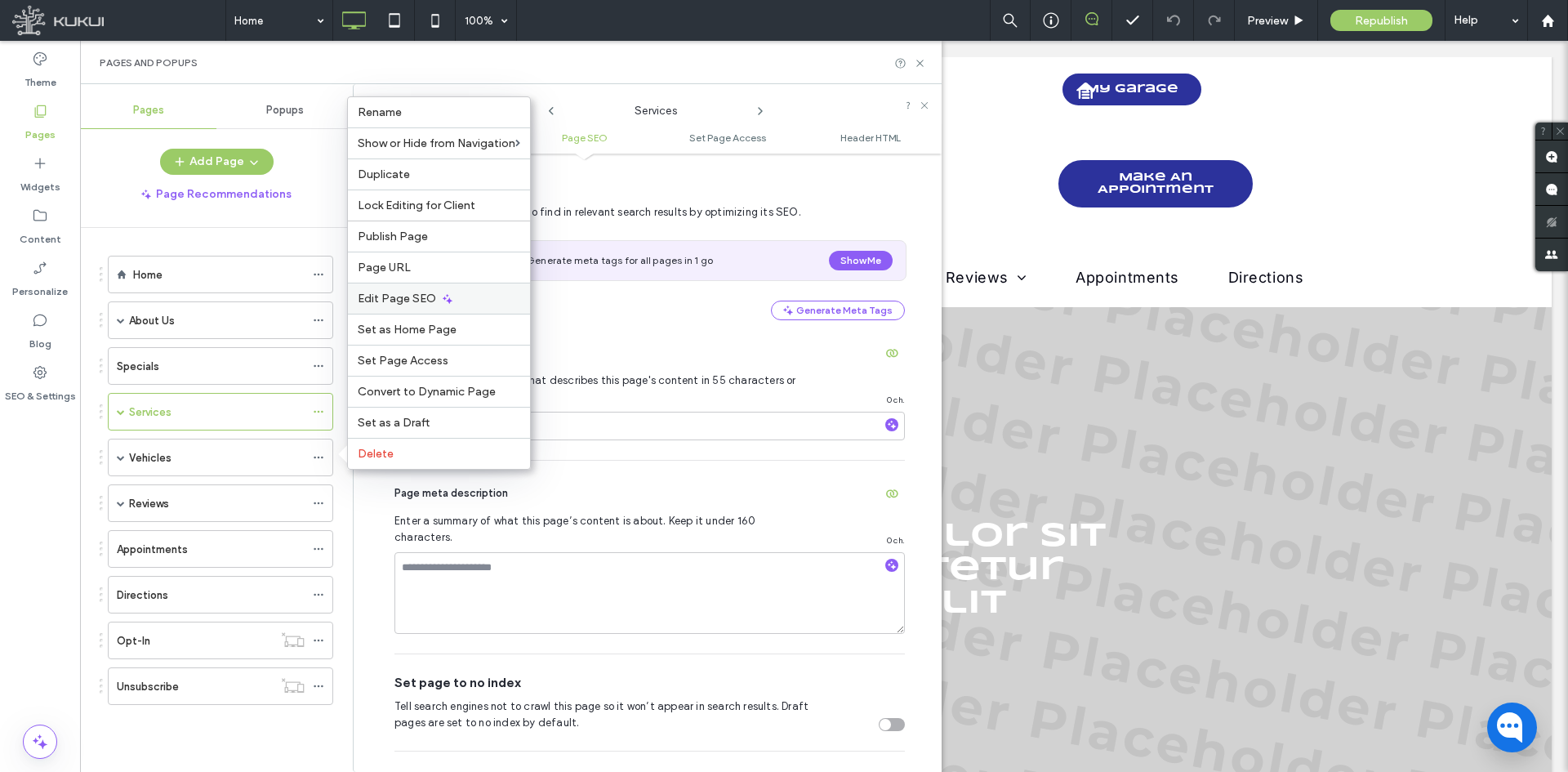 click on "Edit Page SEO" at bounding box center (397, 298) 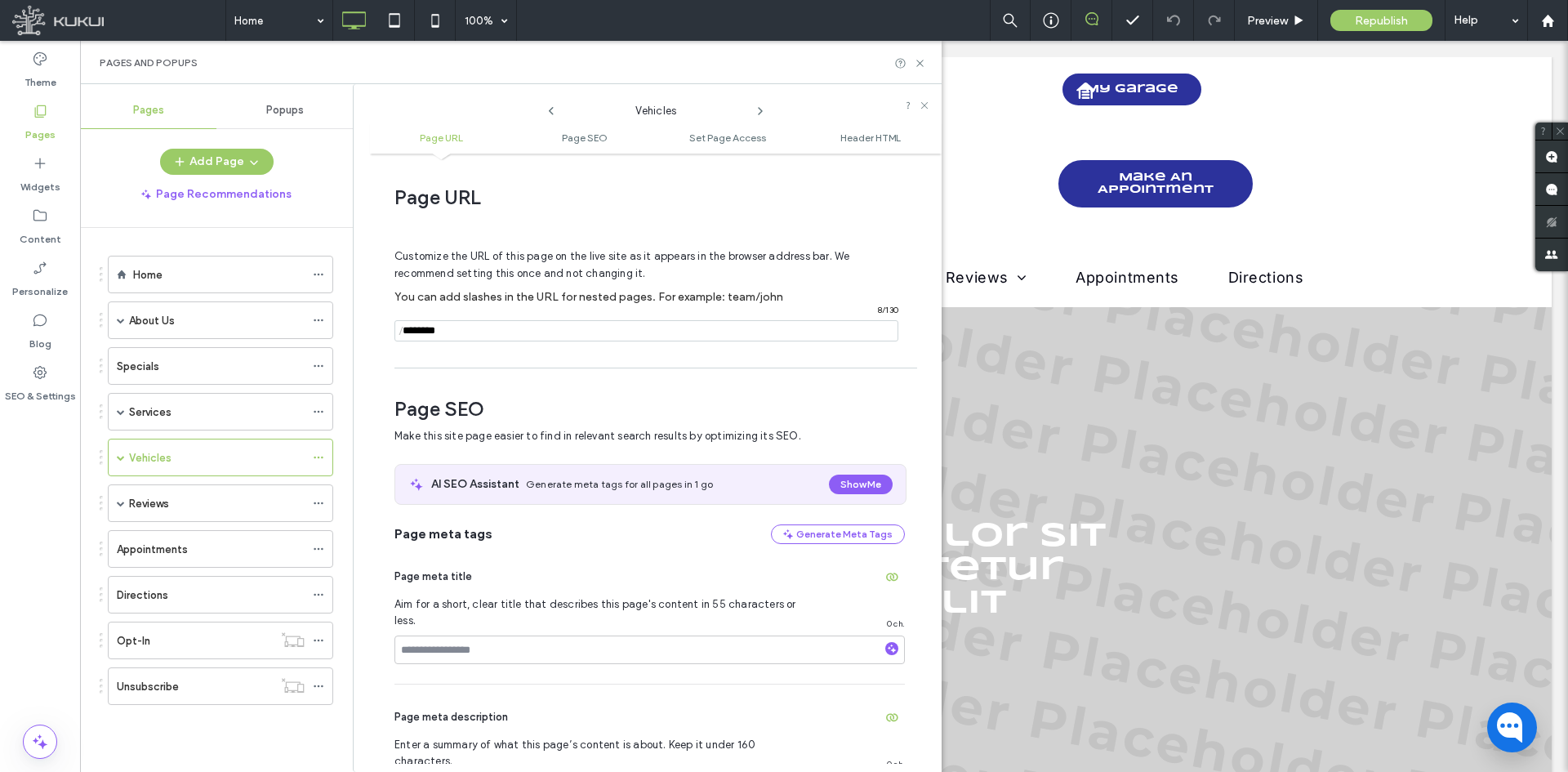 scroll, scrollTop: 224, scrollLeft: 0, axis: vertical 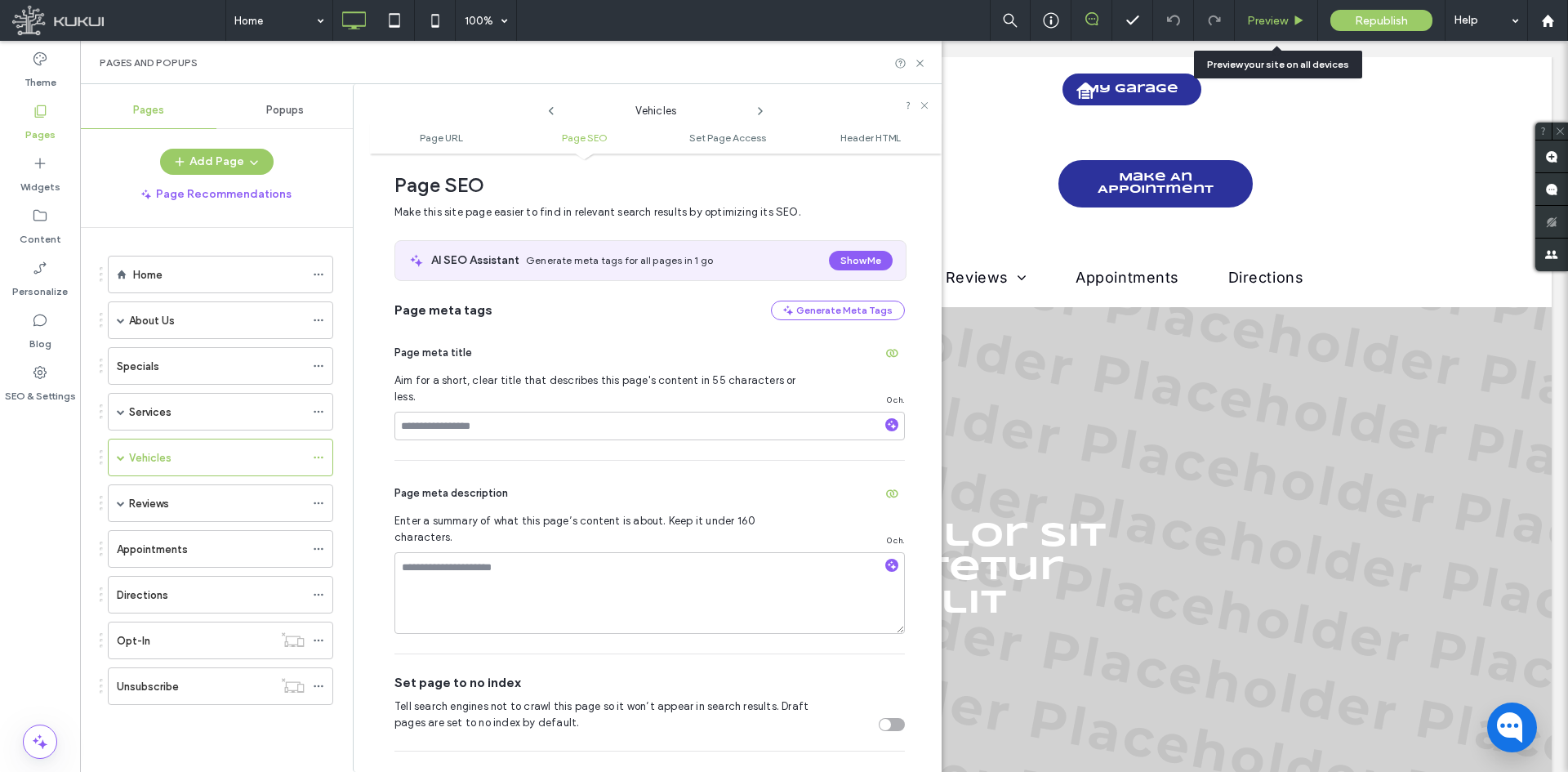 click on "Preview" at bounding box center (1267, 20) 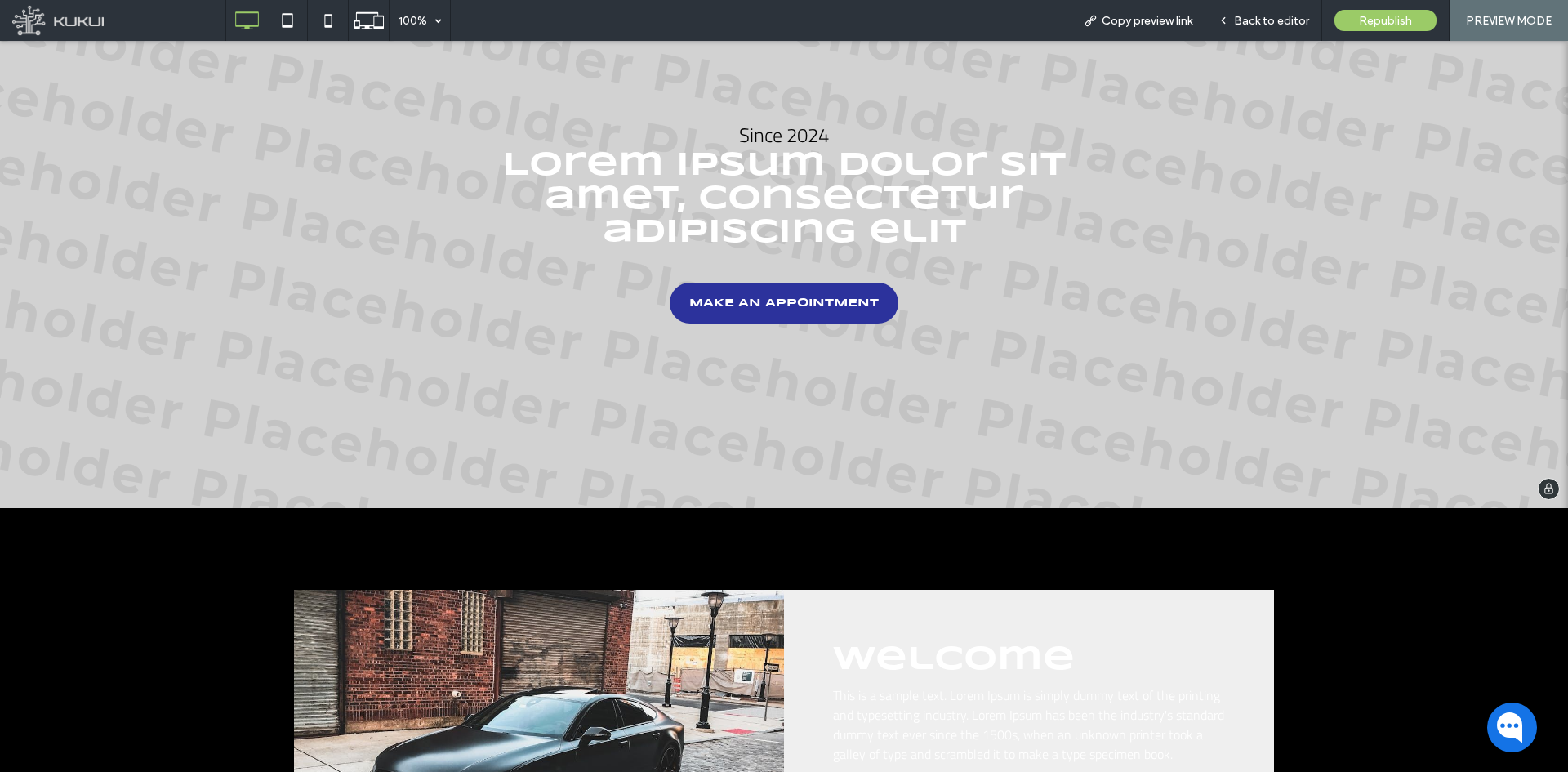 scroll, scrollTop: 0, scrollLeft: 0, axis: both 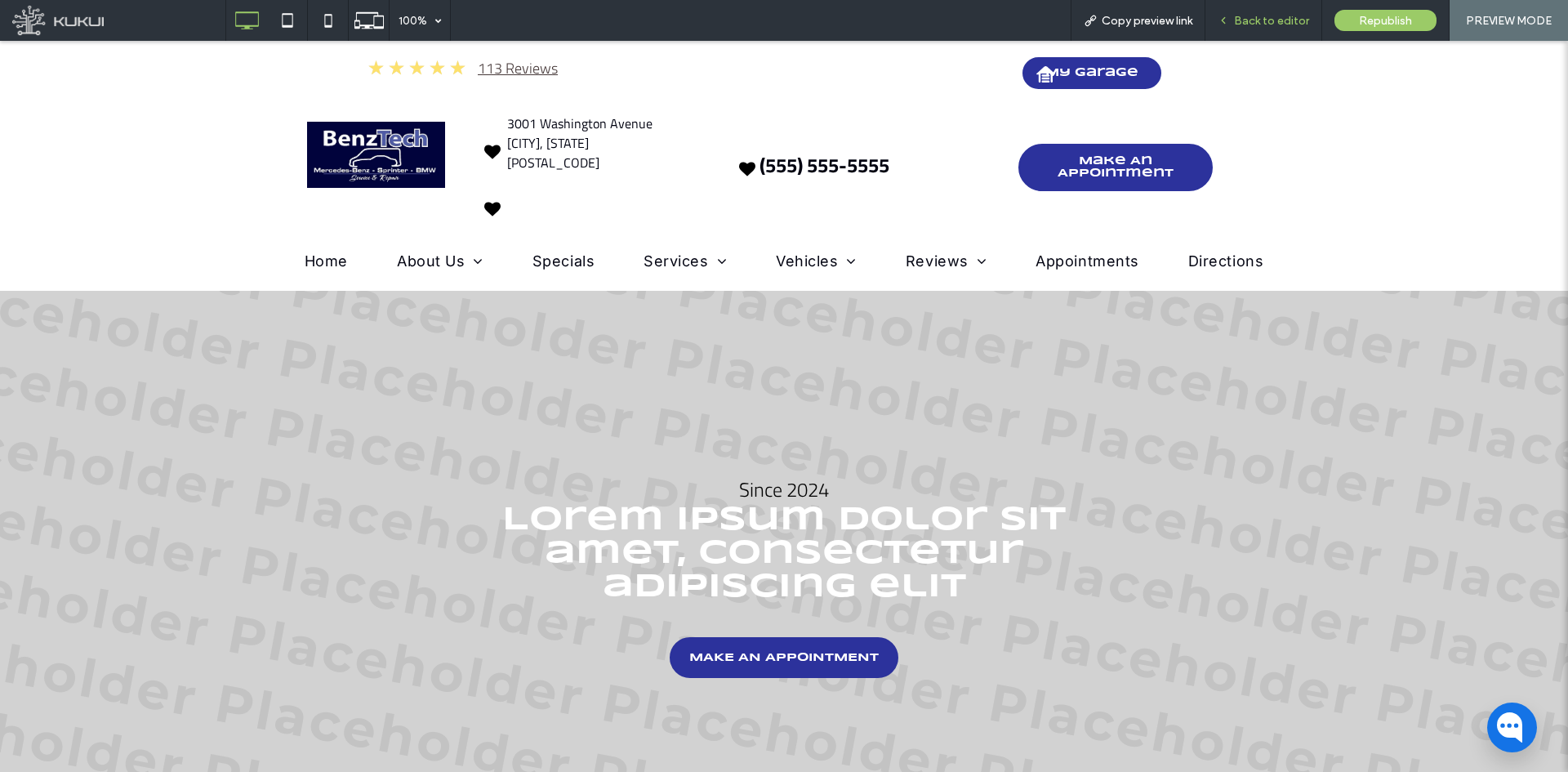 click on "Back to editor" at bounding box center [1263, 20] 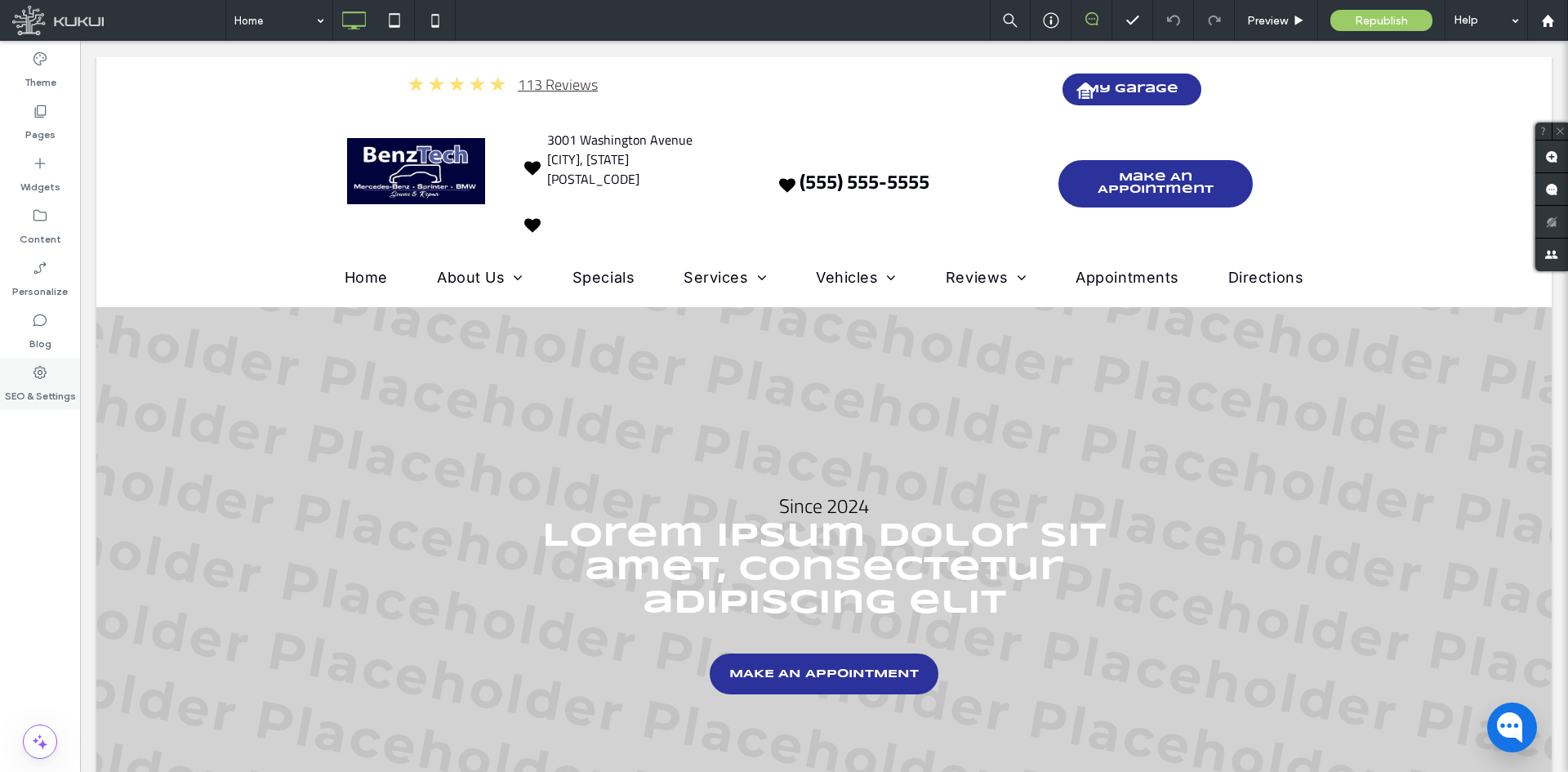 click on "SEO & Settings" at bounding box center (40, 392) 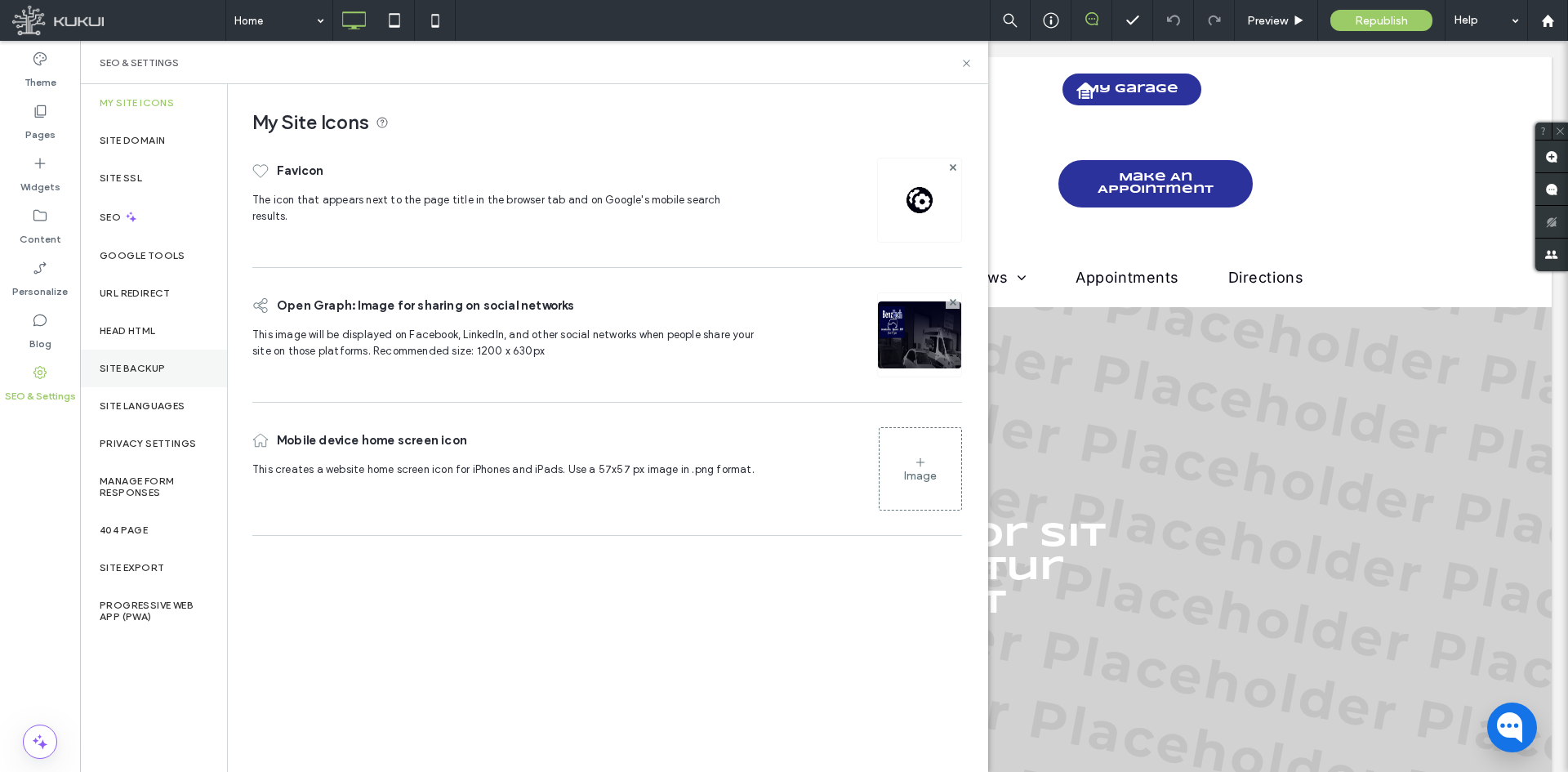 click on "Site Backup" at bounding box center [154, 368] 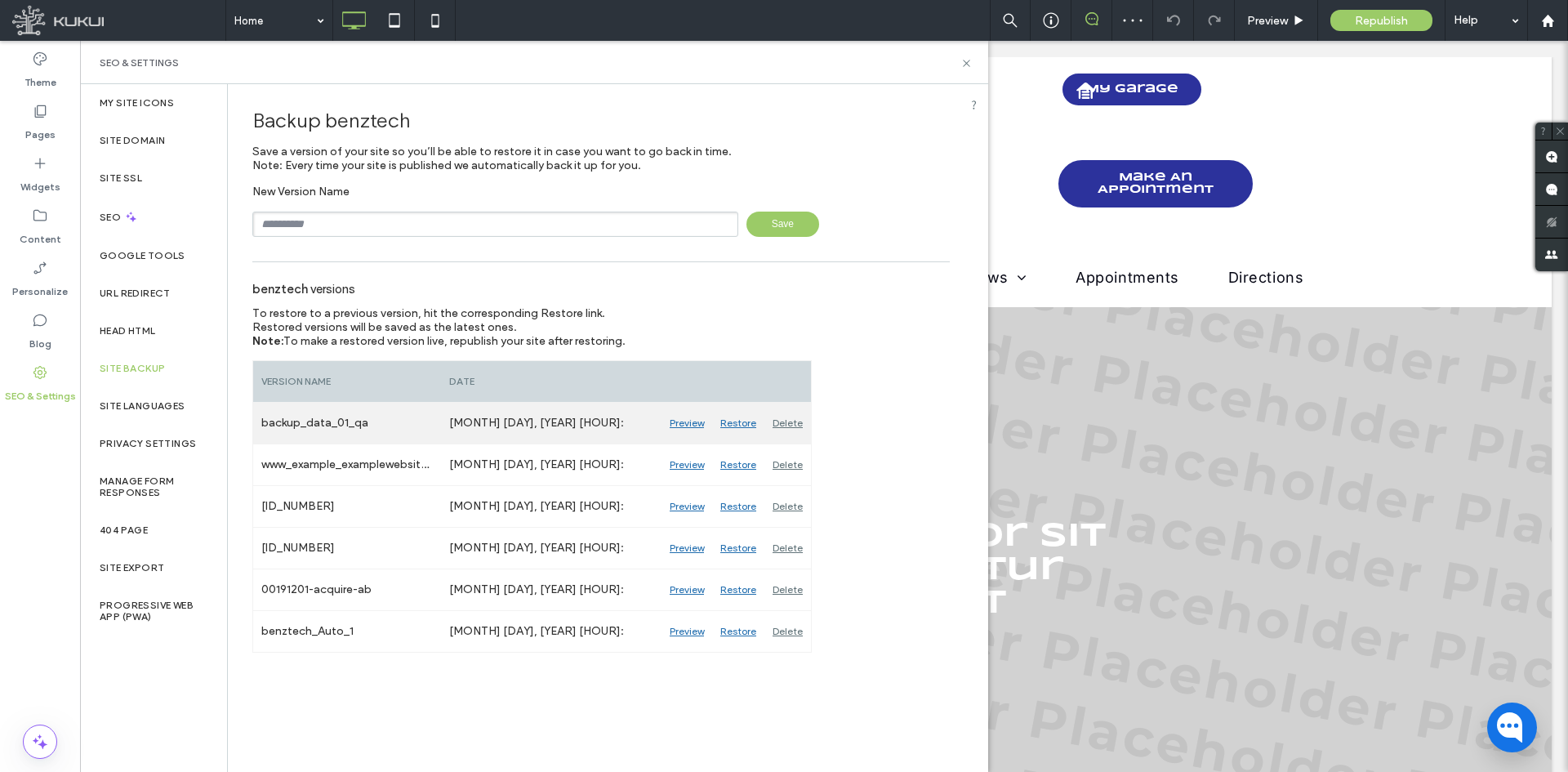 click on "Restore" at bounding box center [738, 423] 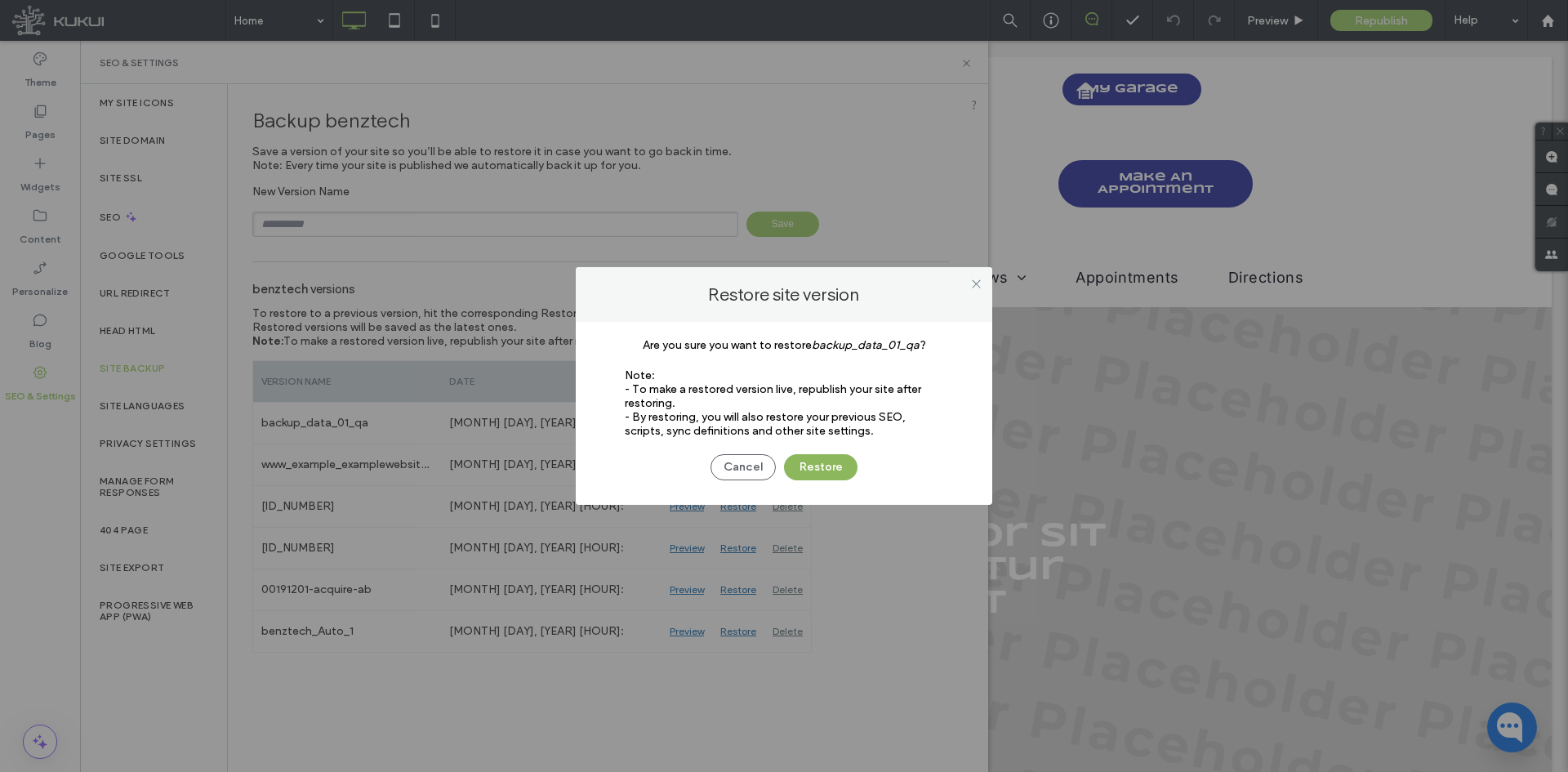 click on "Restore" at bounding box center (821, 467) 